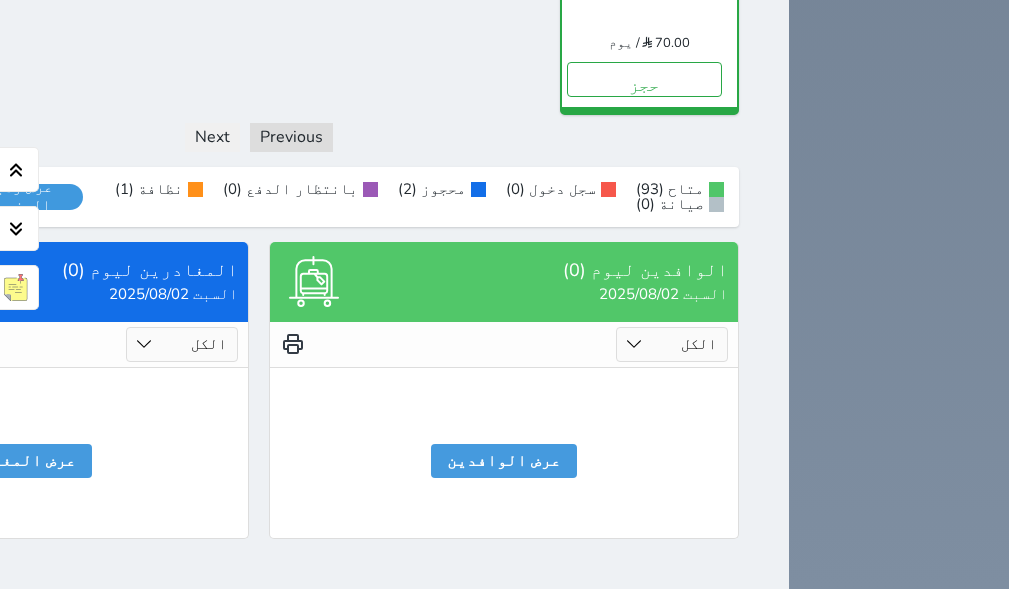 scroll, scrollTop: 4710, scrollLeft: 0, axis: vertical 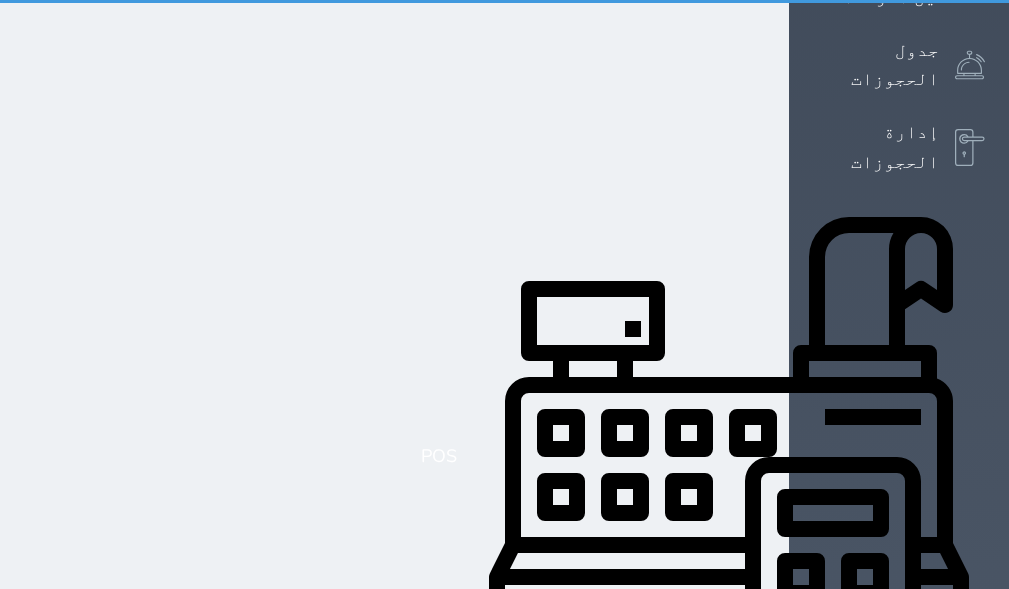 select on "1" 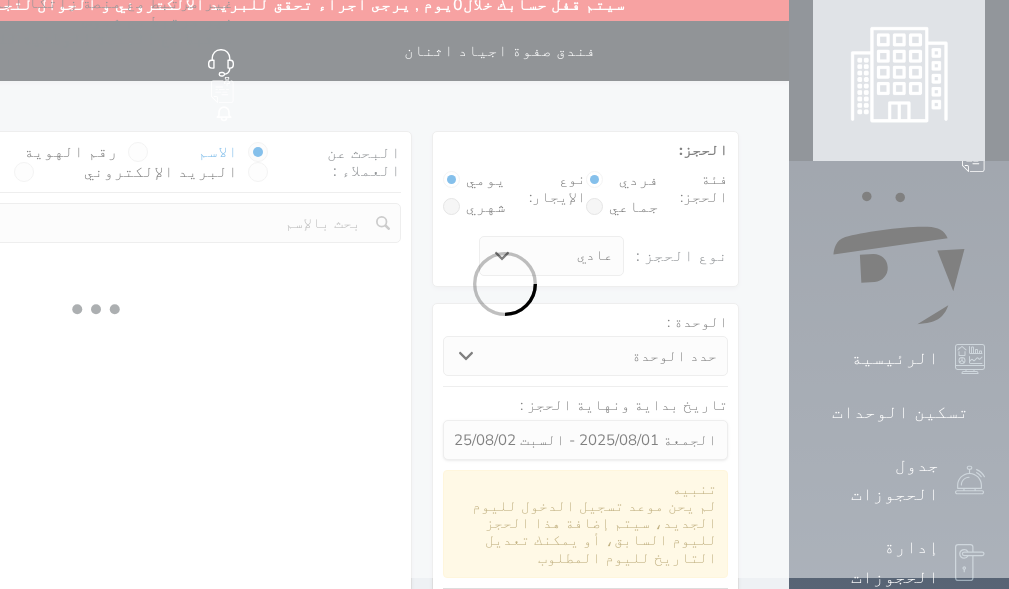 scroll, scrollTop: 0, scrollLeft: 0, axis: both 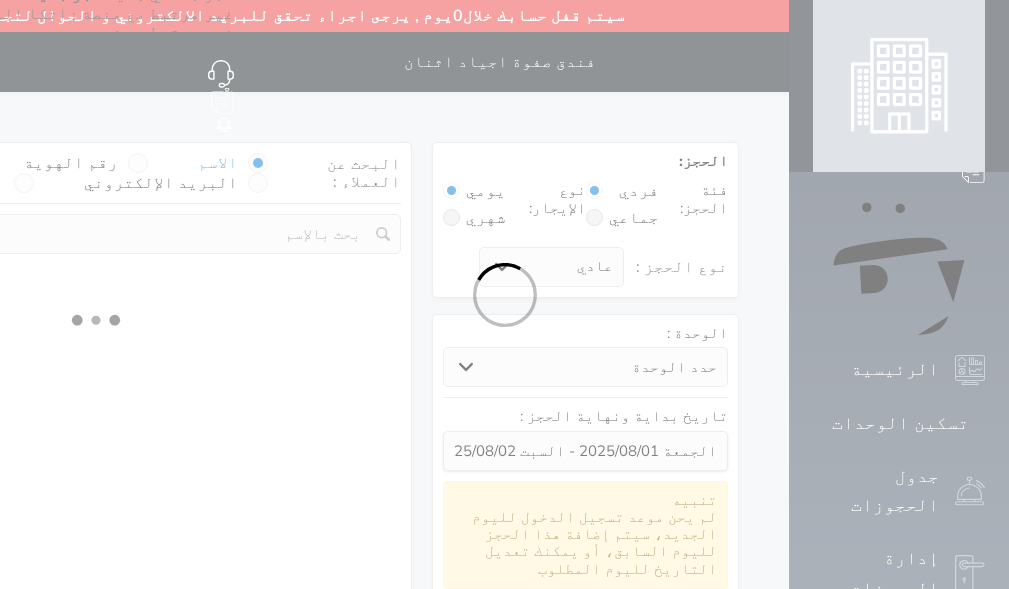select 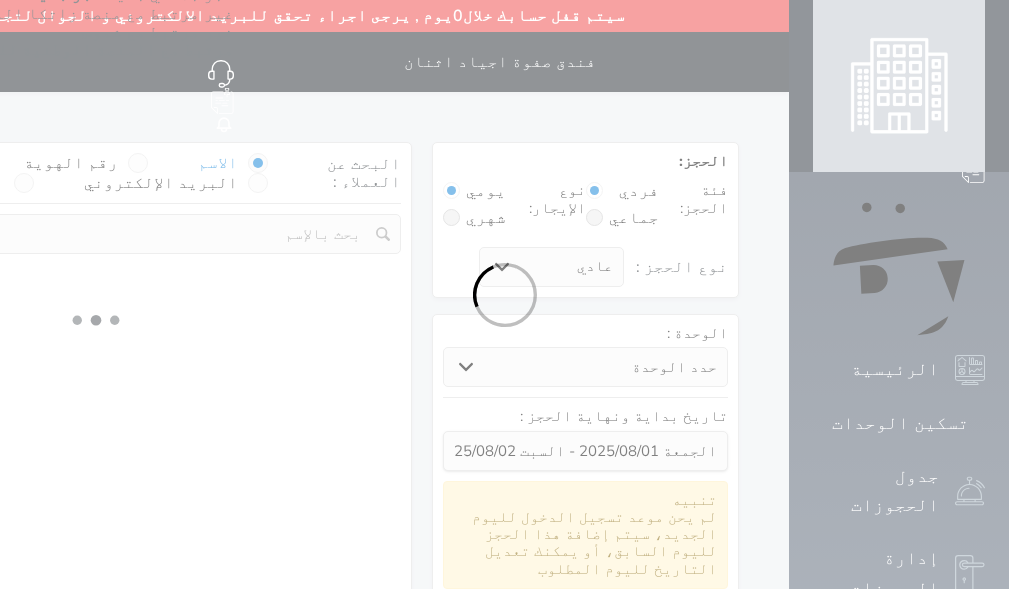 select on "113" 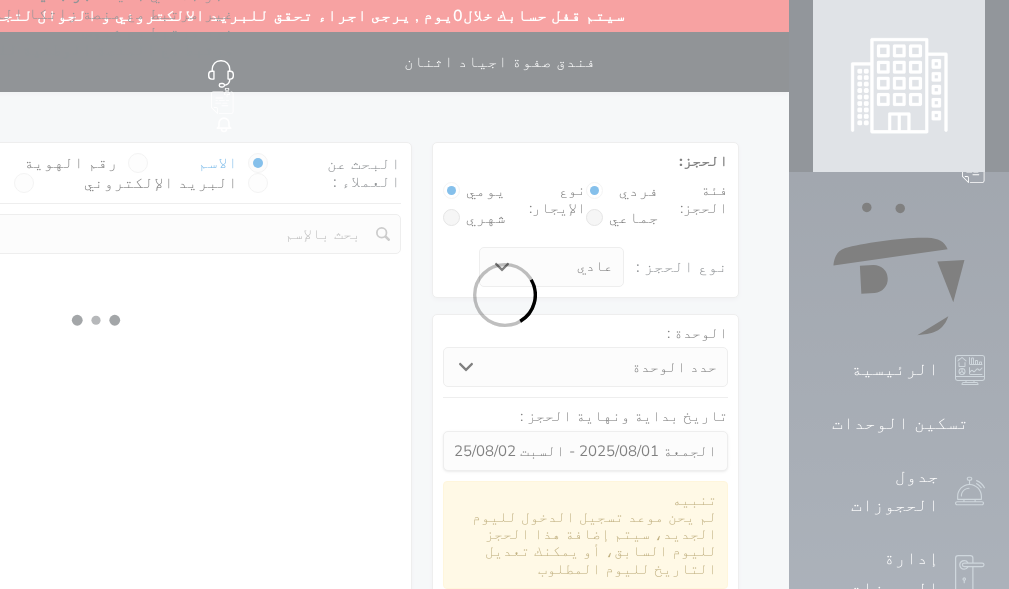 select on "1" 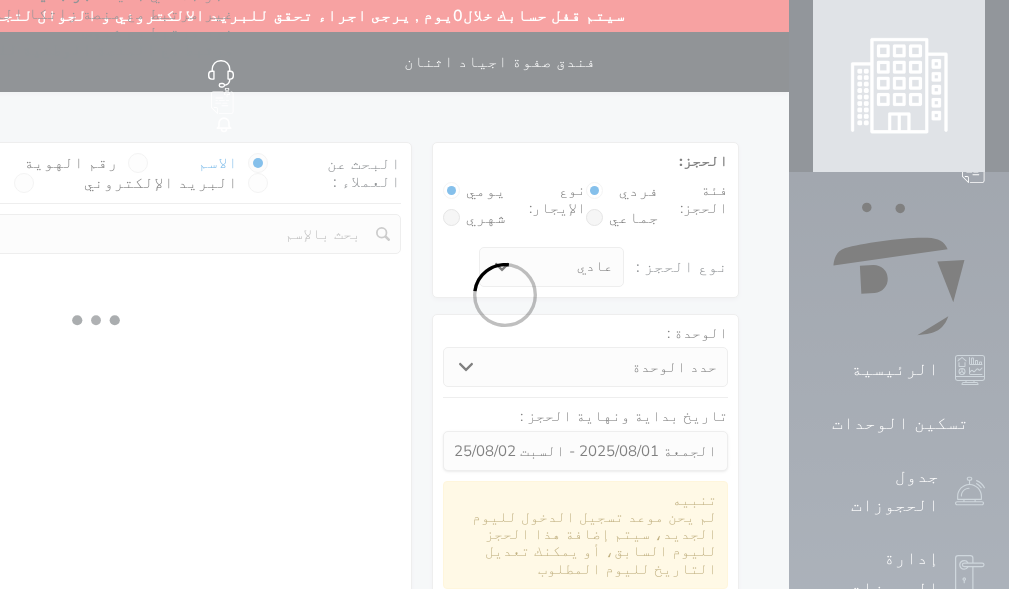 select 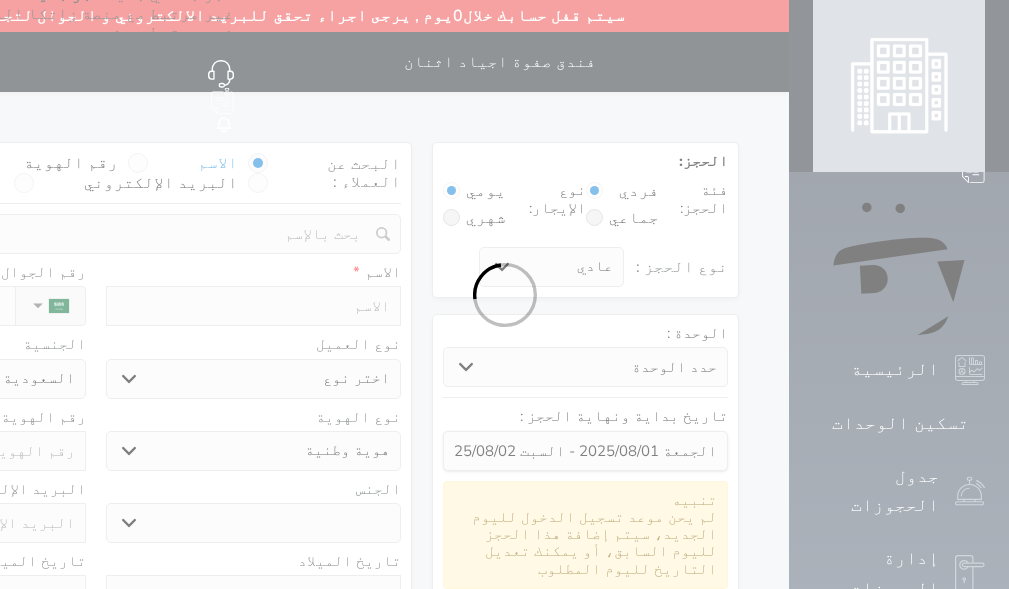 select 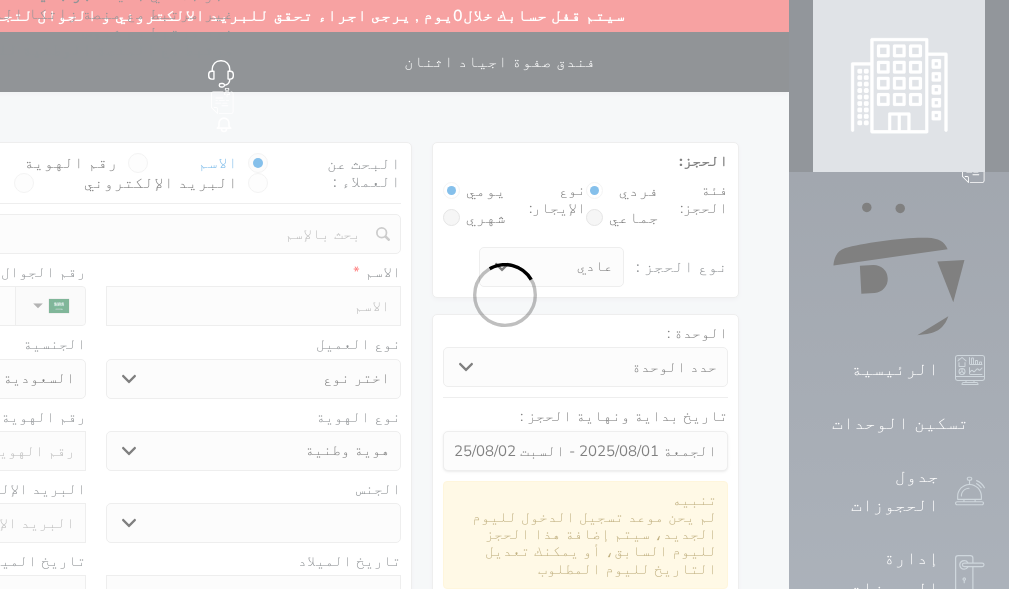 select 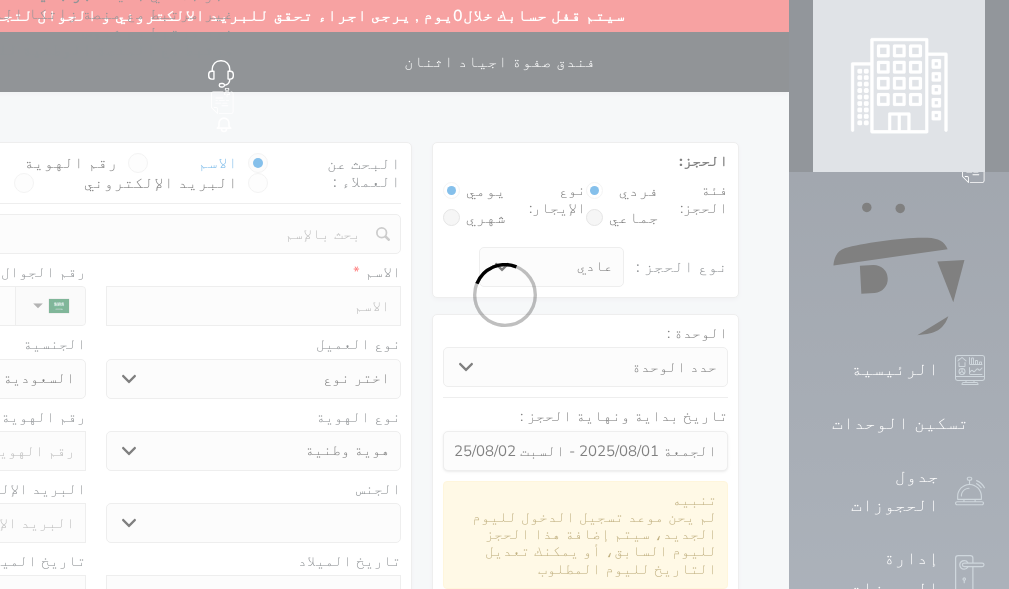 select 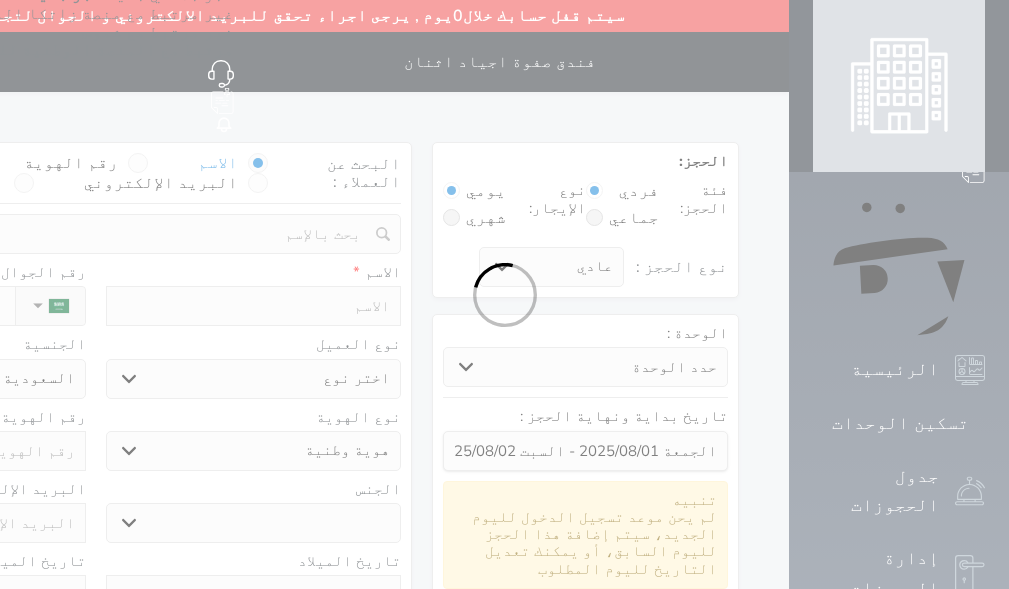 select 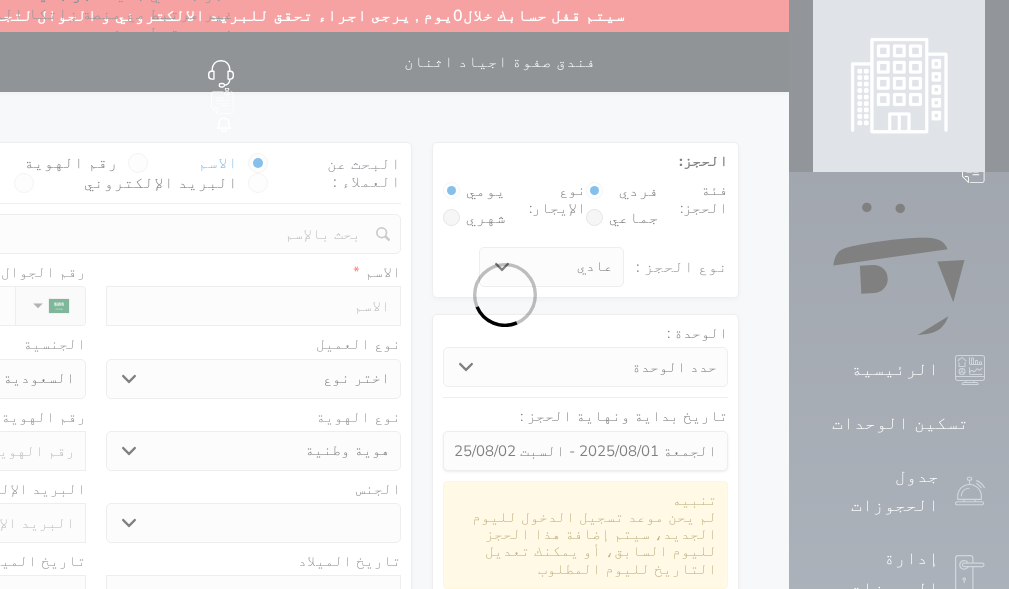 select on "1" 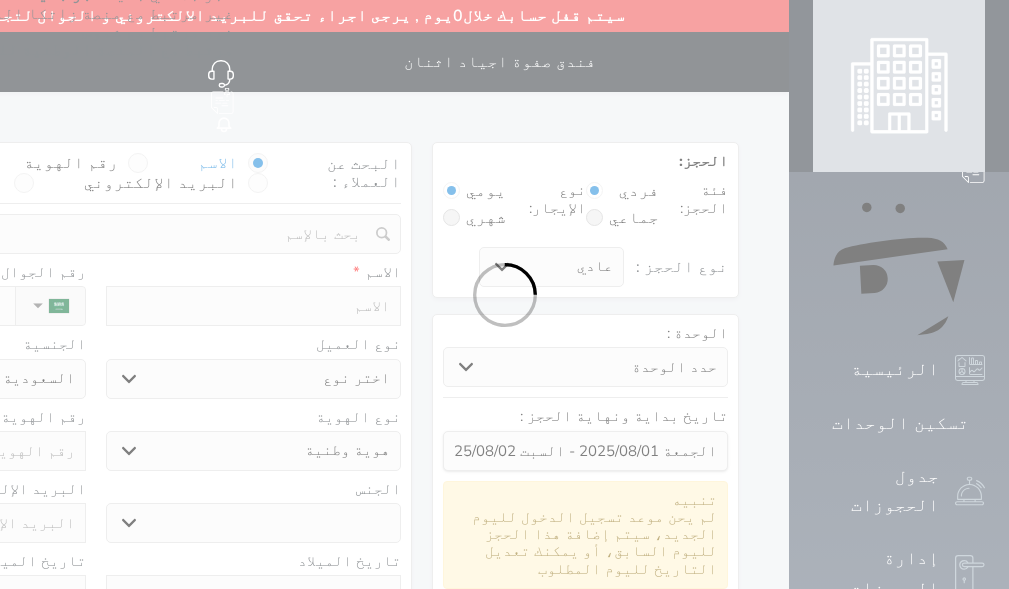 select on "7" 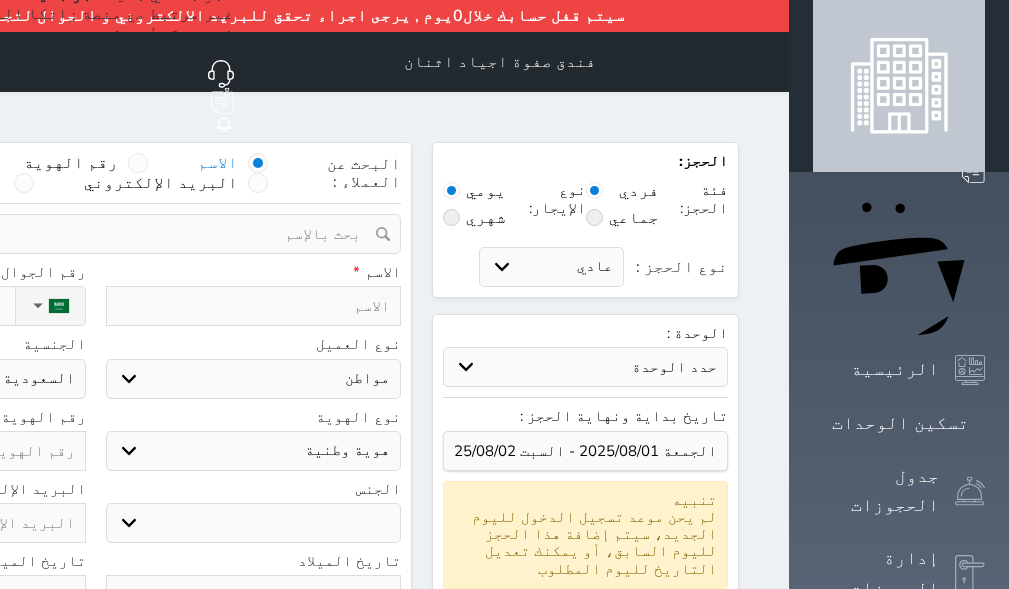 click at bounding box center (254, 306) 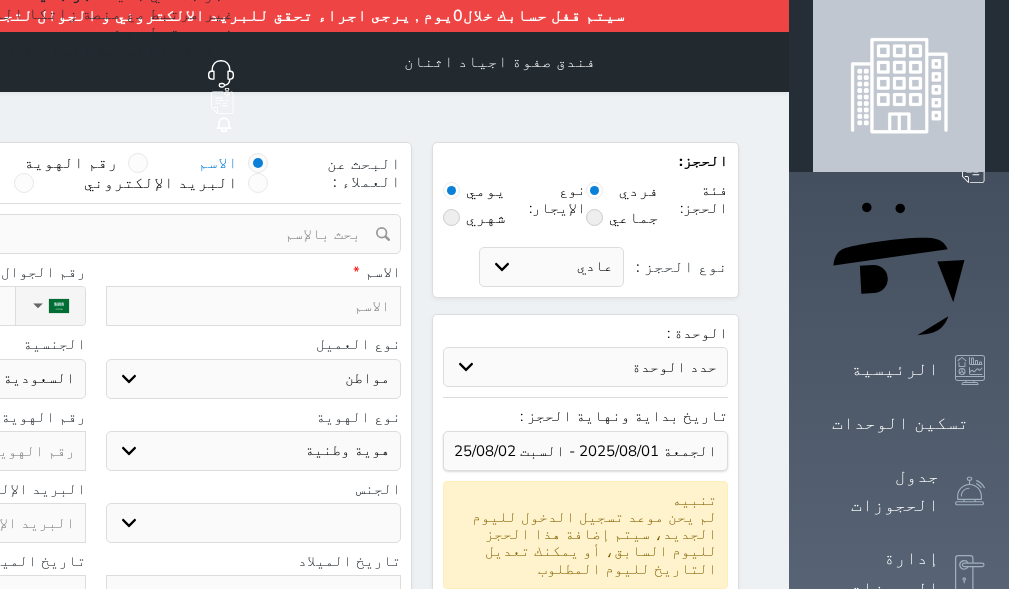 type 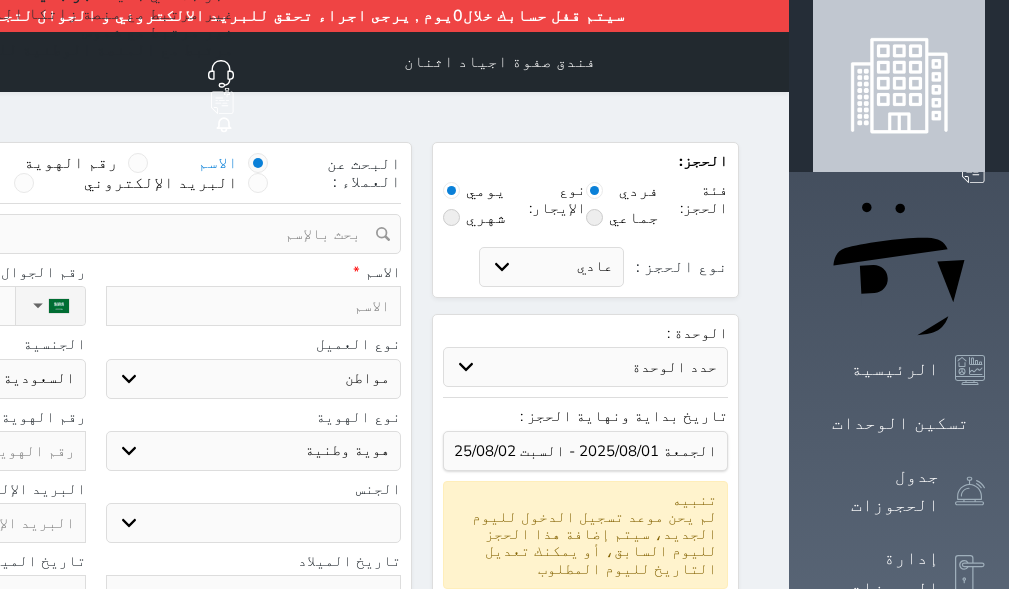 select 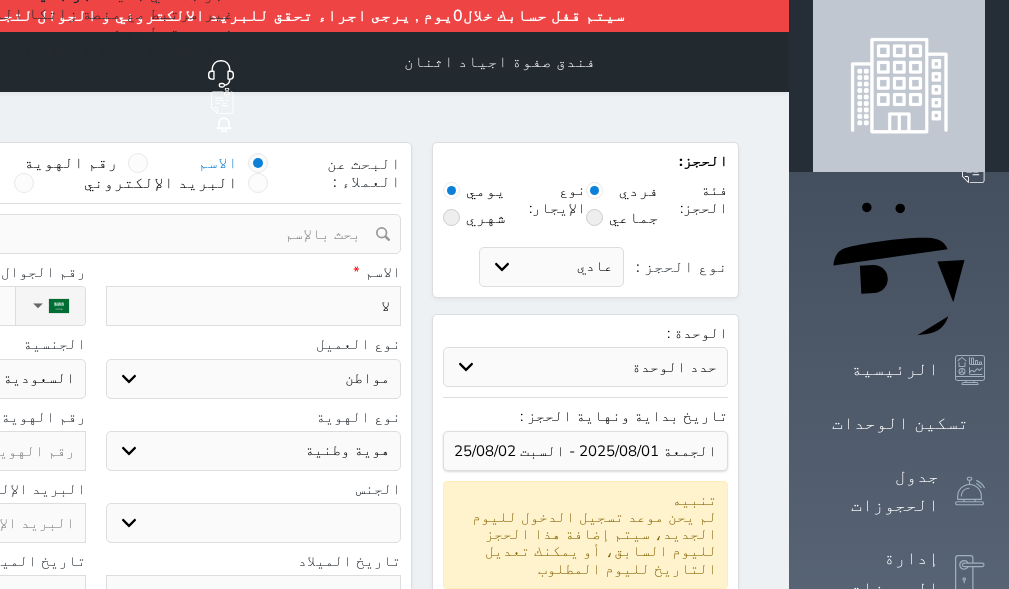 type on "[LAST]" 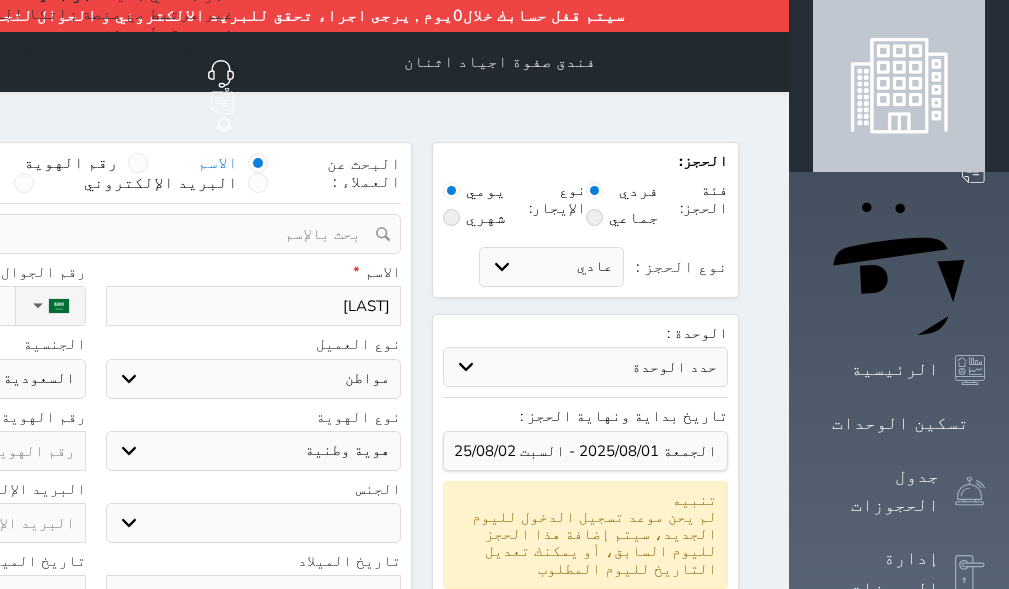 type on "[LAST]" 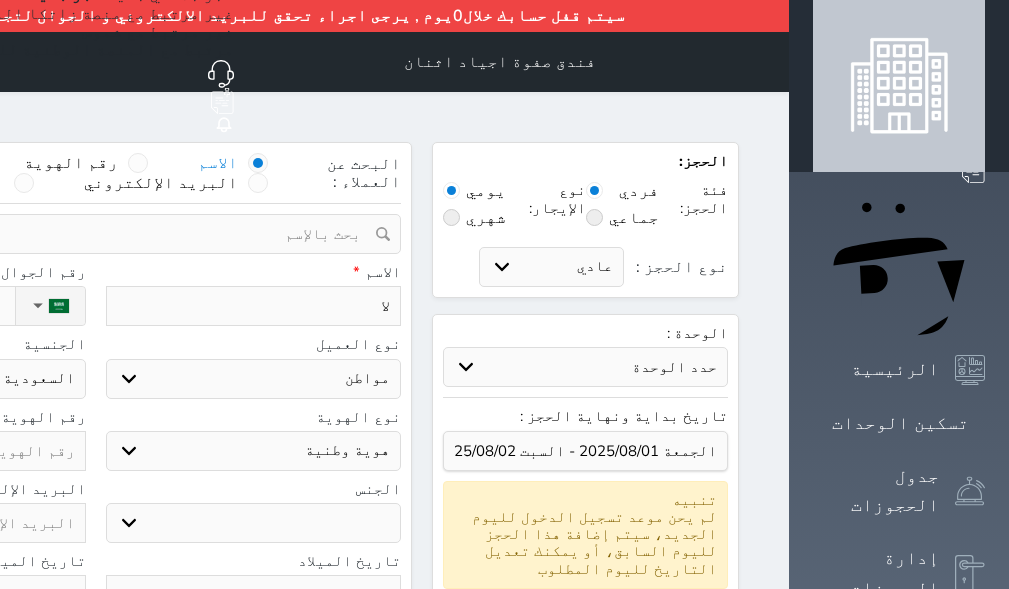 type on "ل" 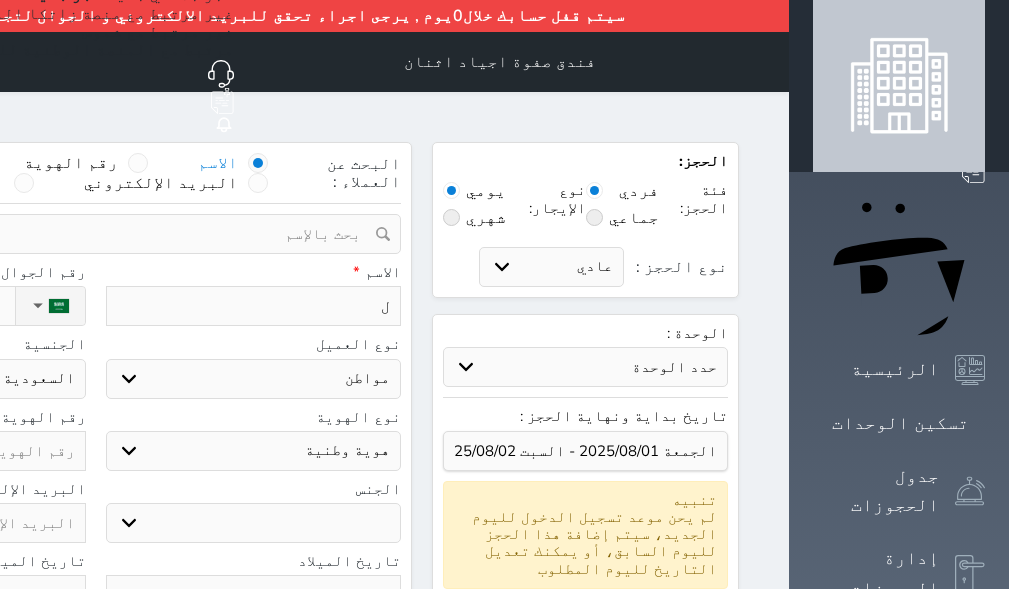 type 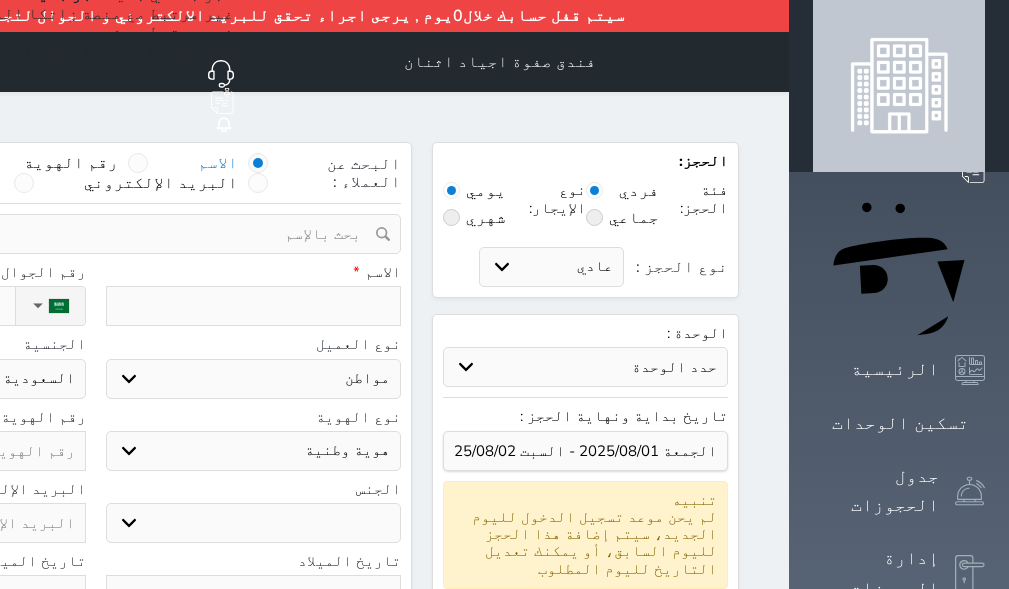 select 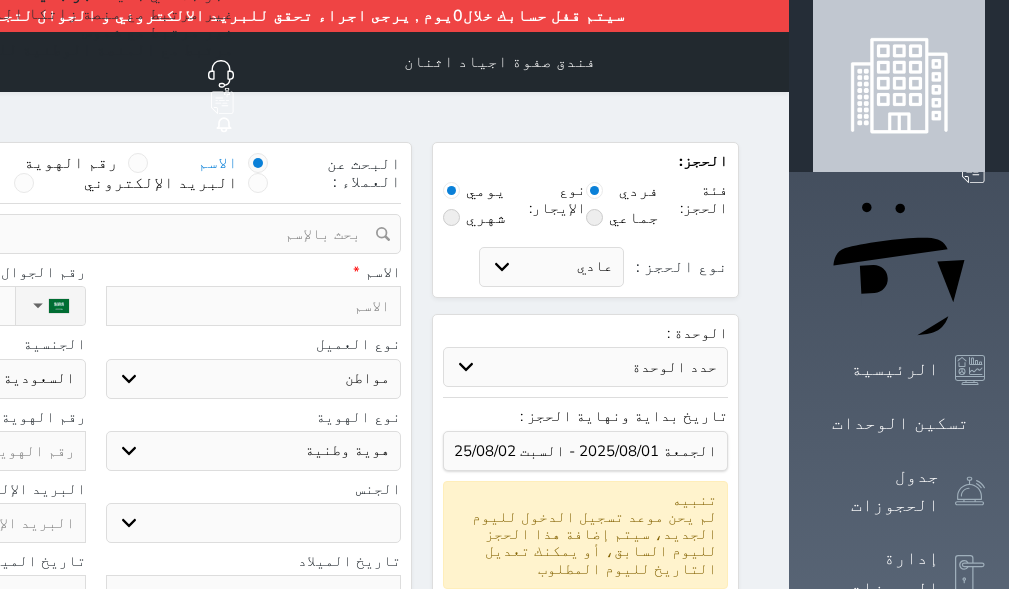 type on "ع" 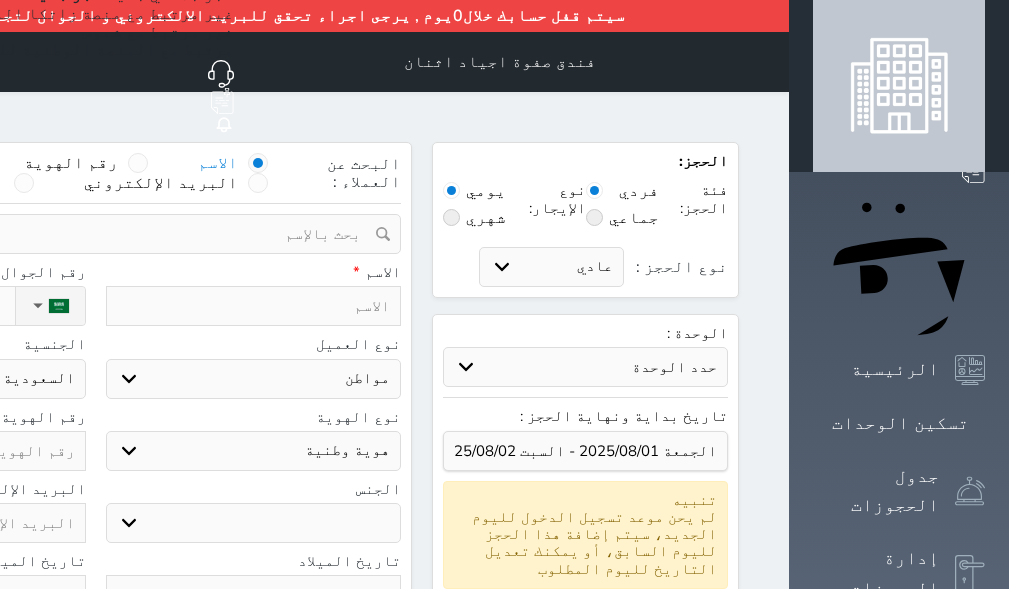 select 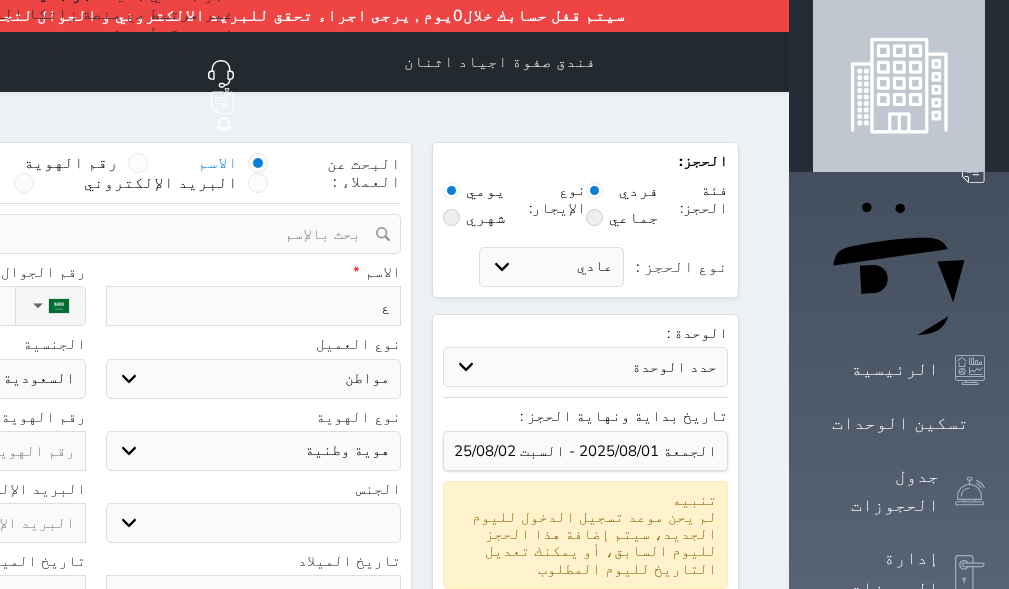 type on "عا" 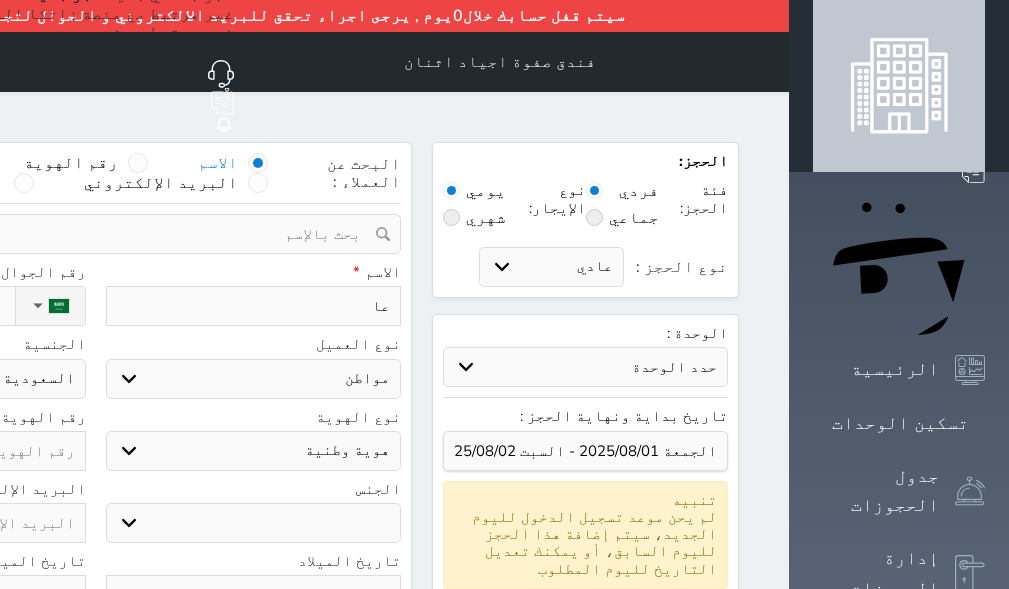 type on "عام" 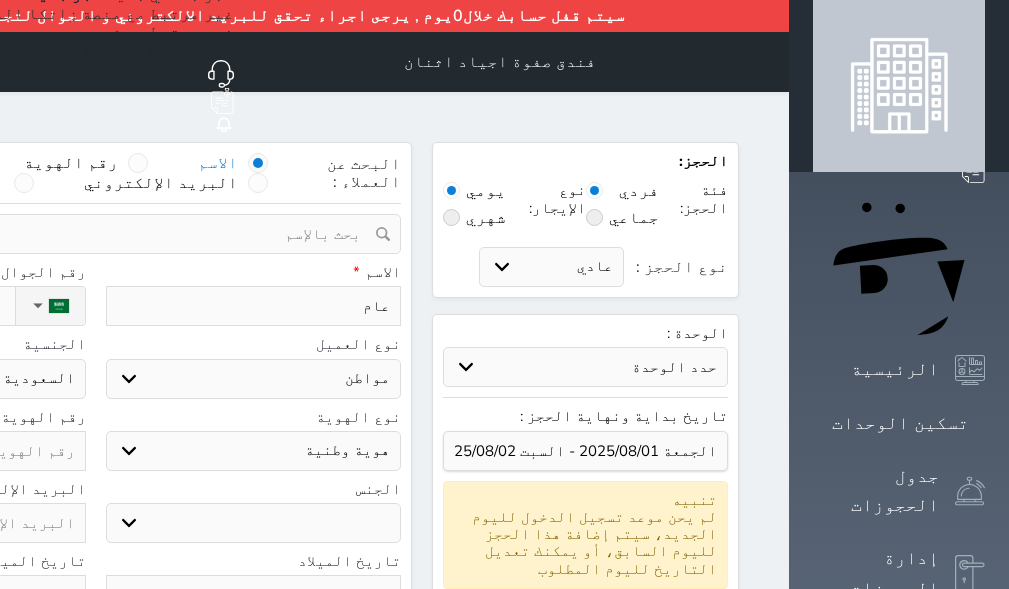 type on "[FIRST]" 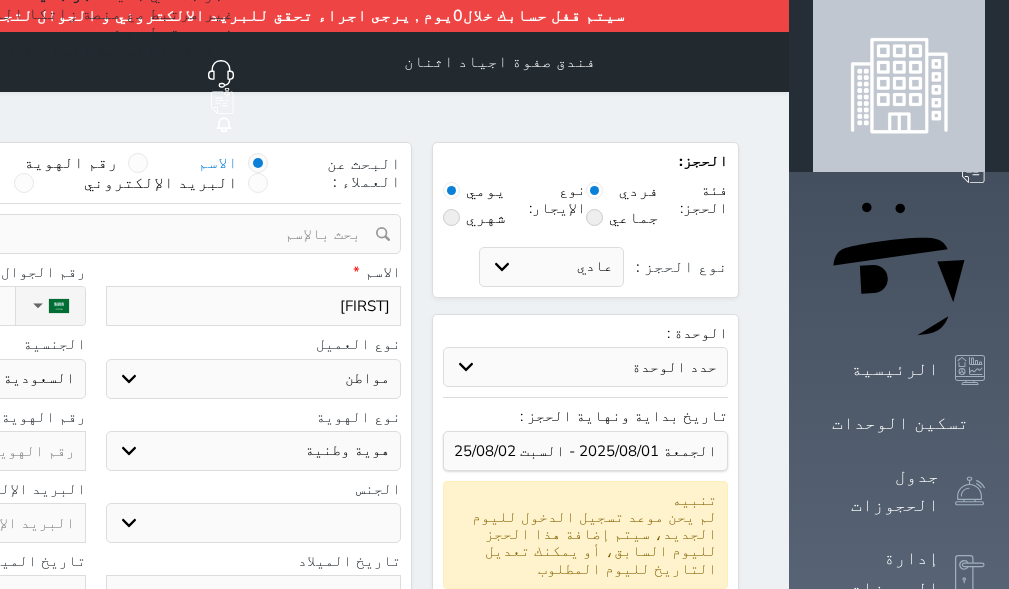 type on "[FIRST]" 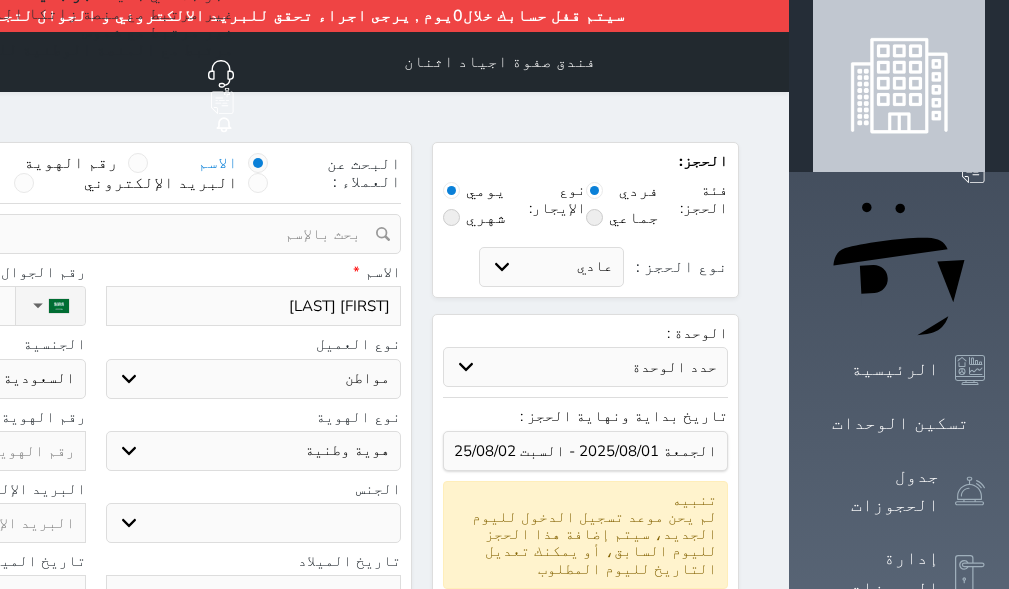 type on "[FIRST] [LAST]" 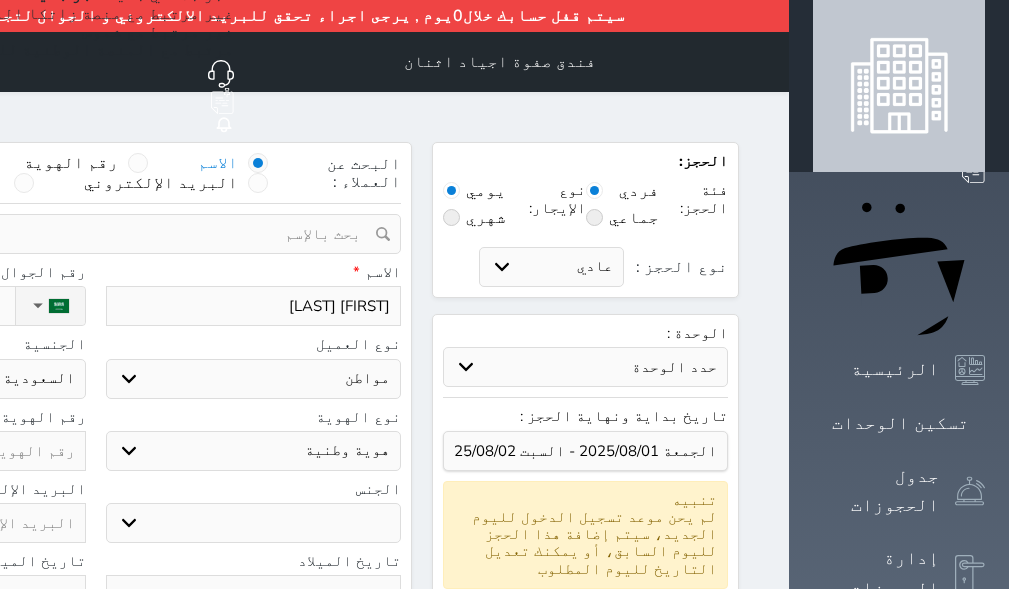 type on "[FIRST] [LAST]" 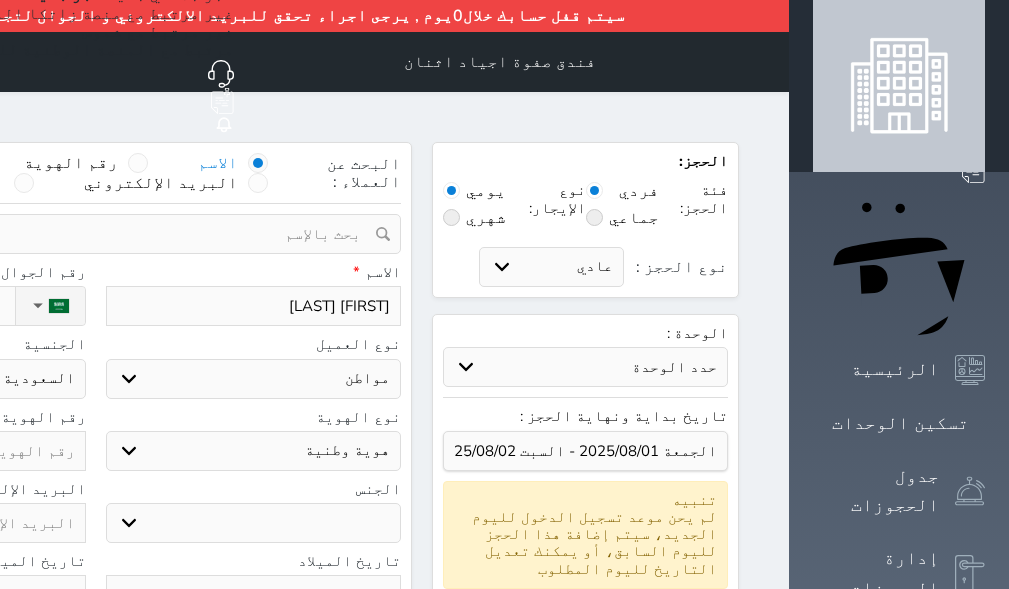 select 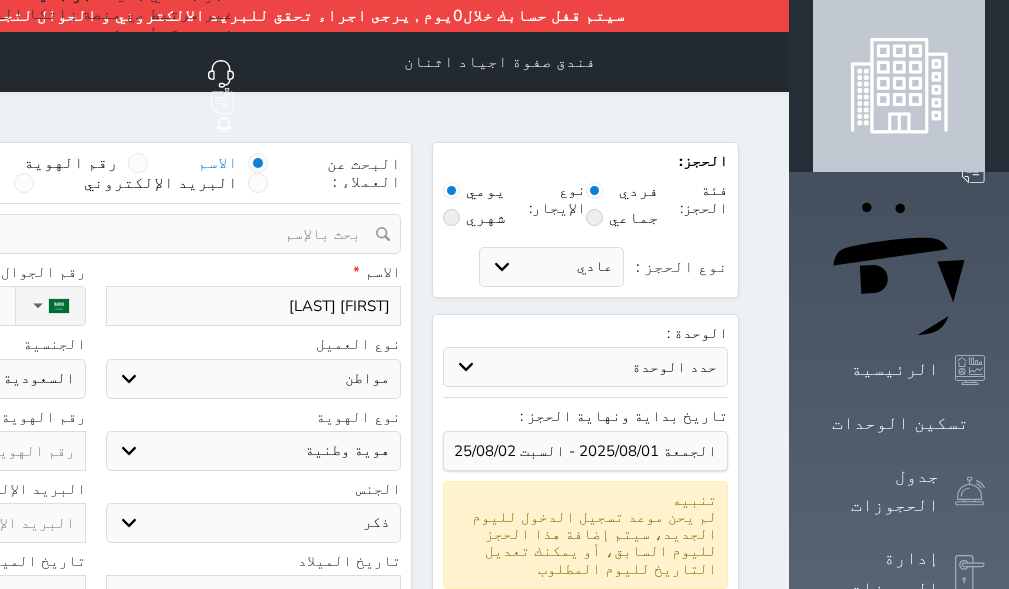 click on "ذكر   انثى" at bounding box center (254, 523) 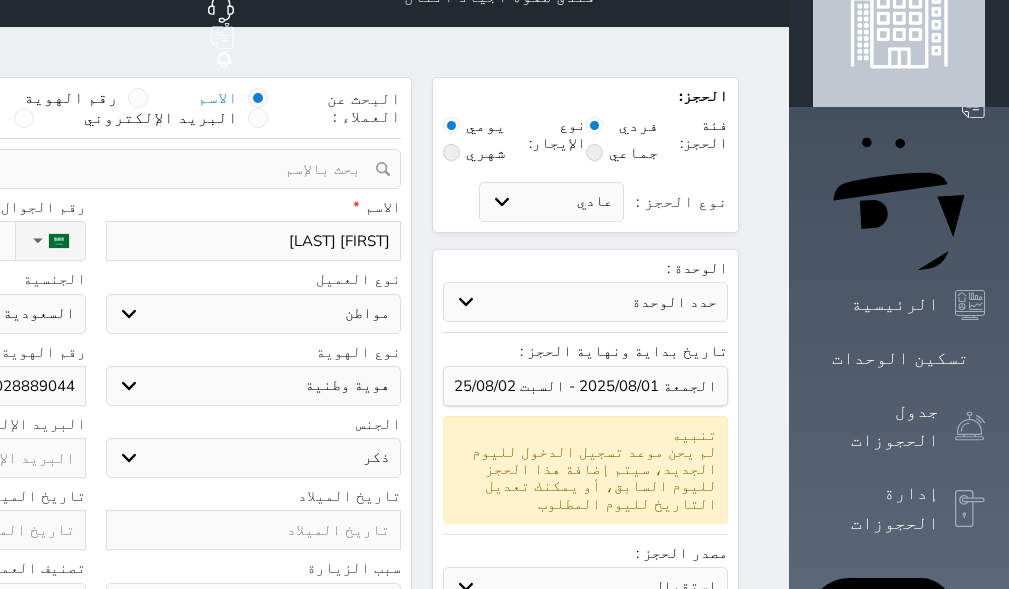 scroll, scrollTop: 100, scrollLeft: 0, axis: vertical 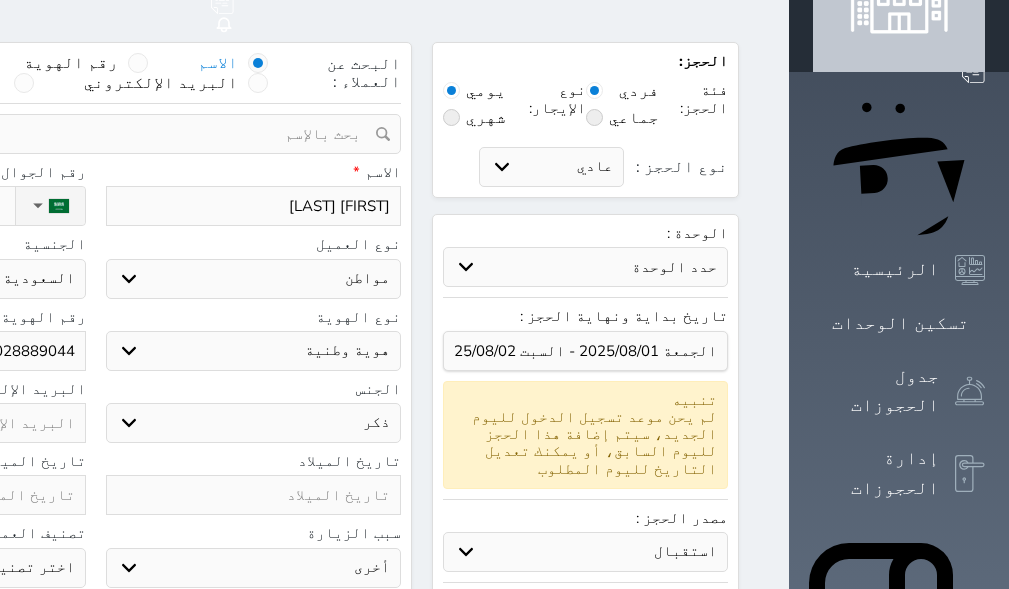 type on "1028889044" 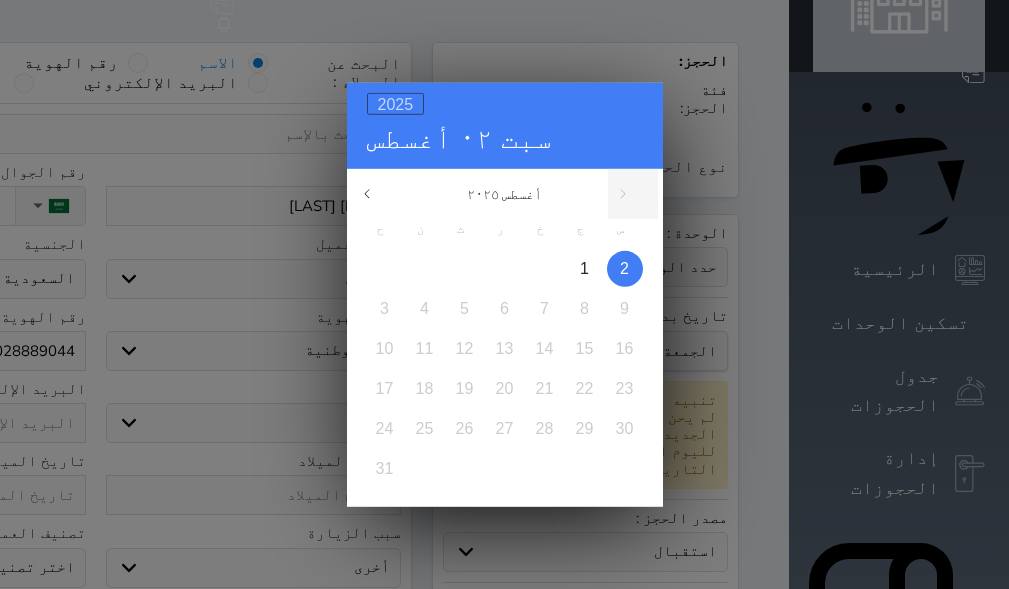 click on "2025" at bounding box center [396, 103] 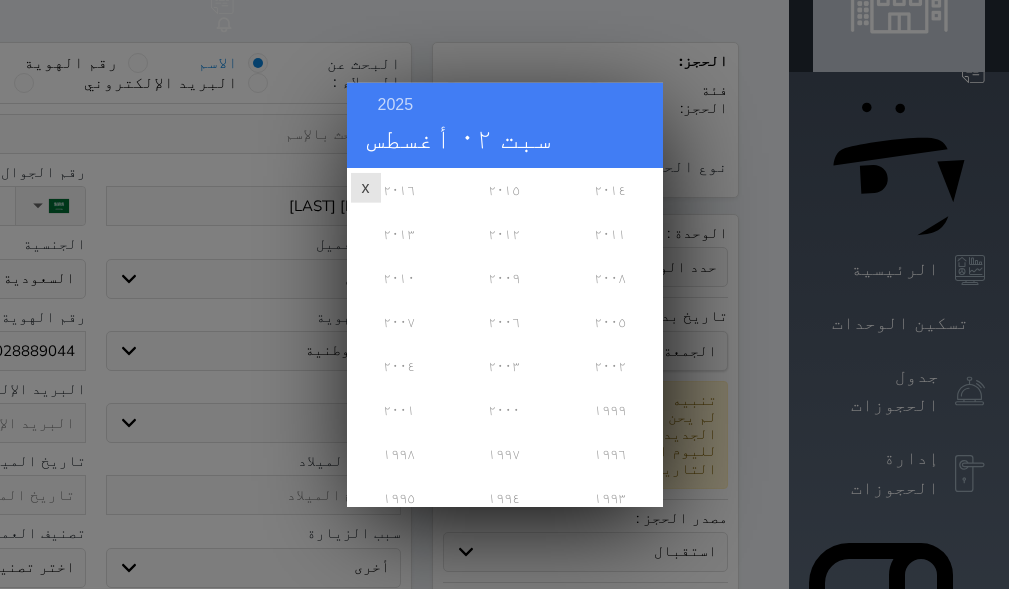 scroll, scrollTop: 500, scrollLeft: 0, axis: vertical 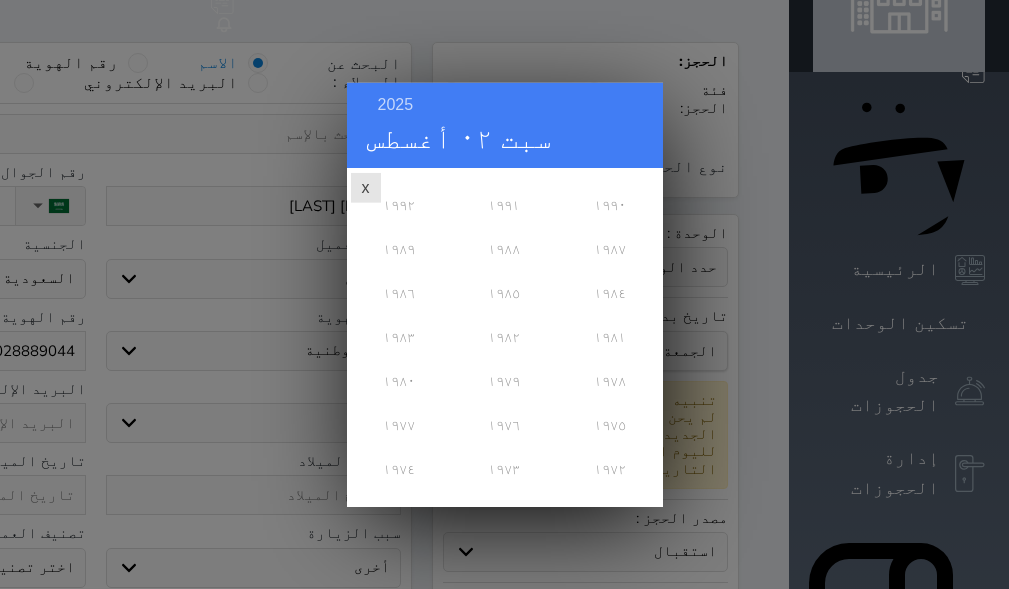 click on "١٩٨١" at bounding box center (609, 336) 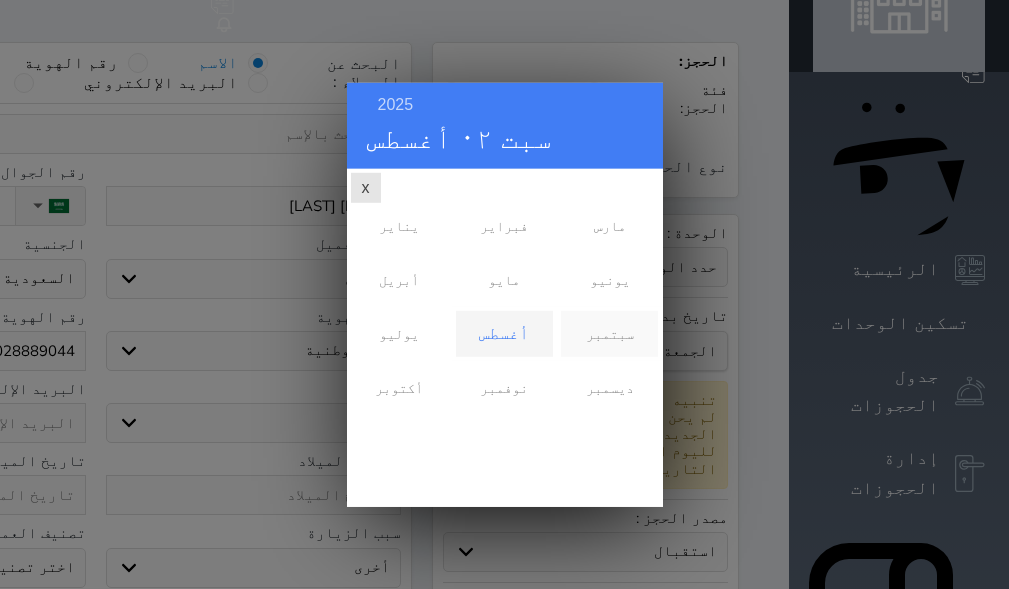 scroll, scrollTop: 0, scrollLeft: 0, axis: both 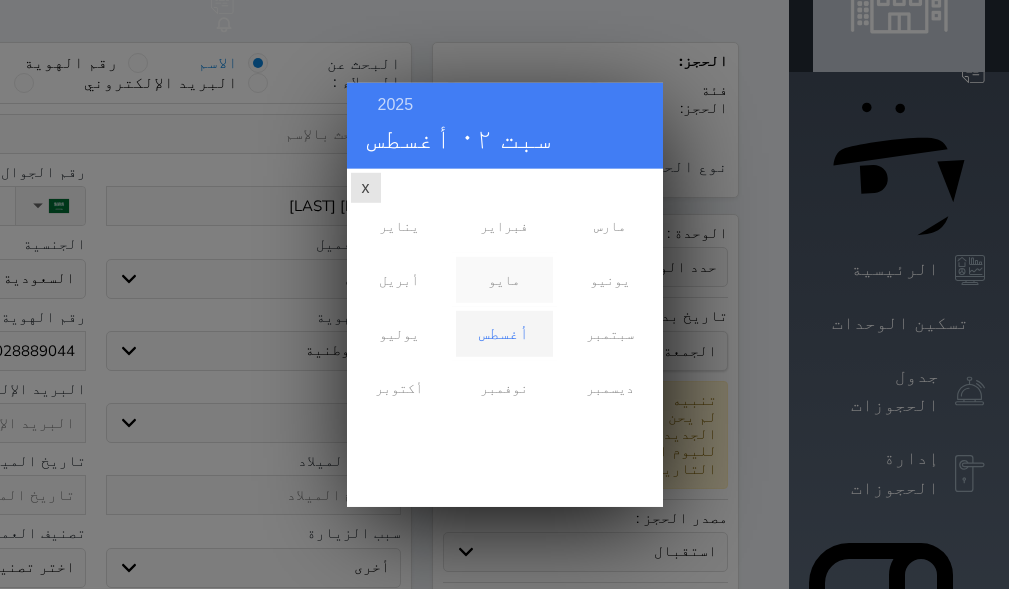 click on "مايو" at bounding box center [504, 279] 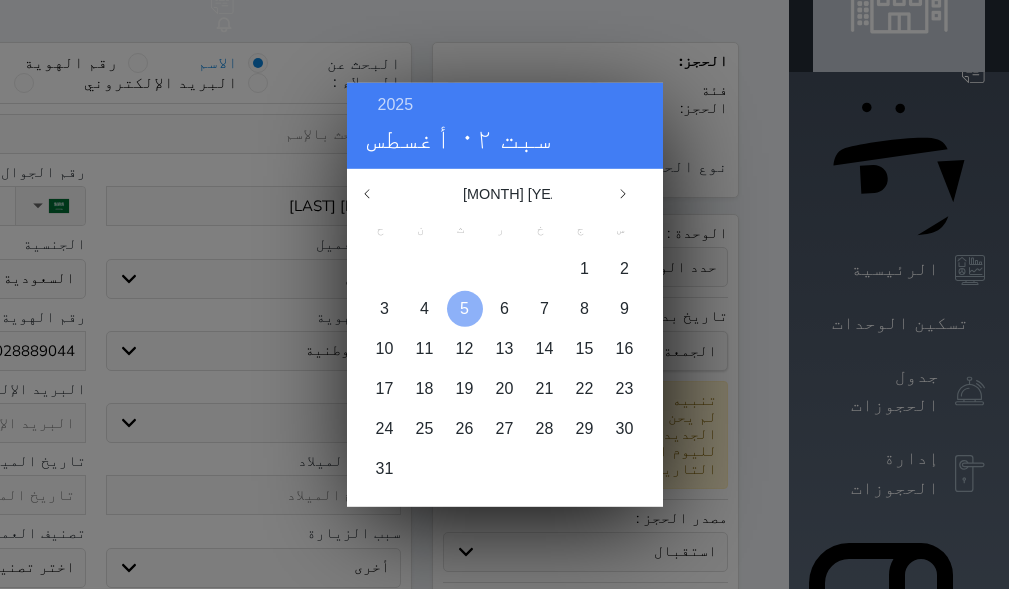 click at bounding box center (465, 308) 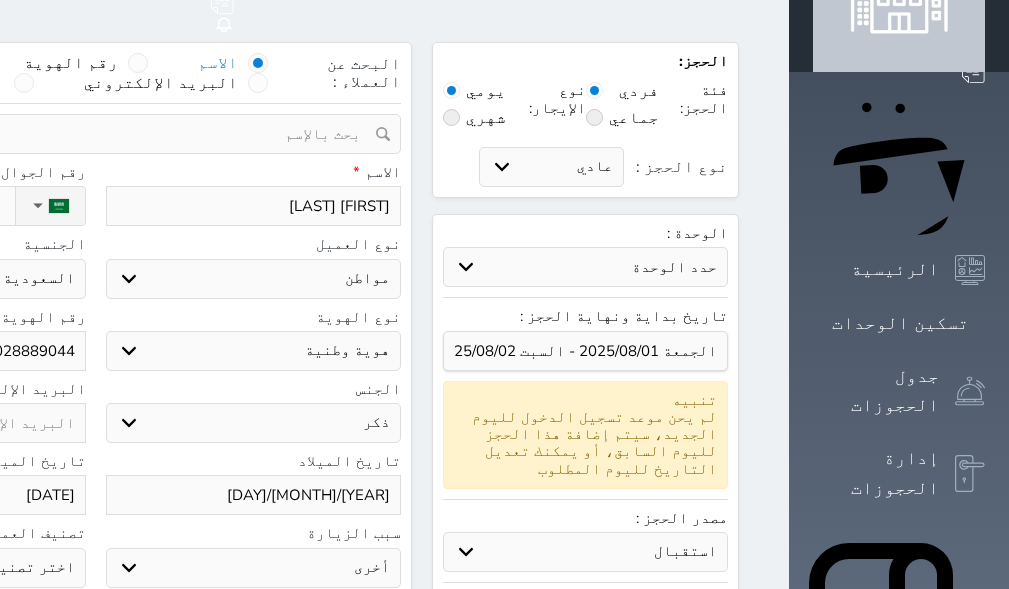 click on "نوع الحجز :" at bounding box center (-98, 206) 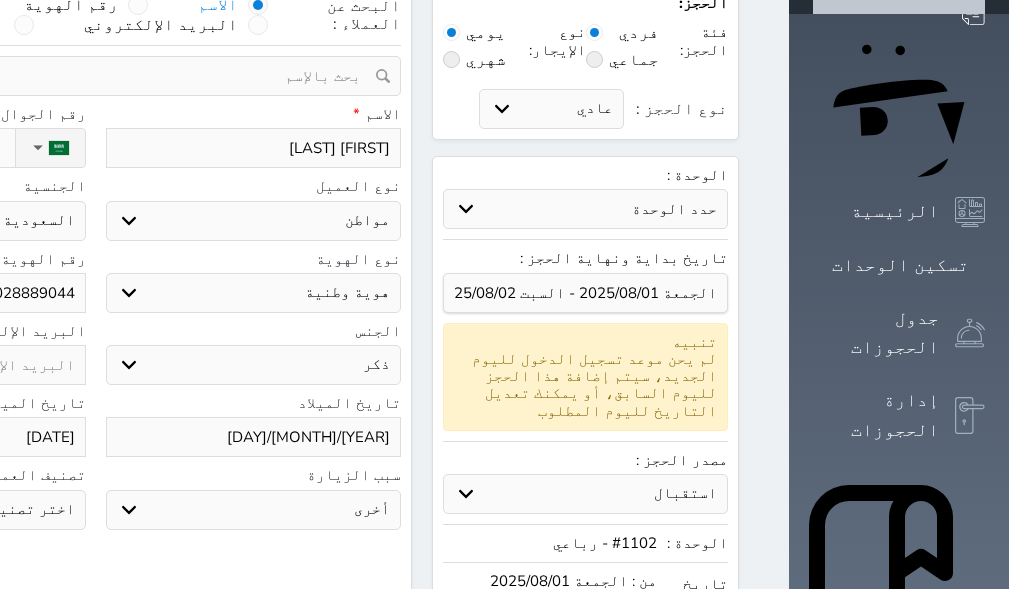scroll, scrollTop: 106, scrollLeft: 0, axis: vertical 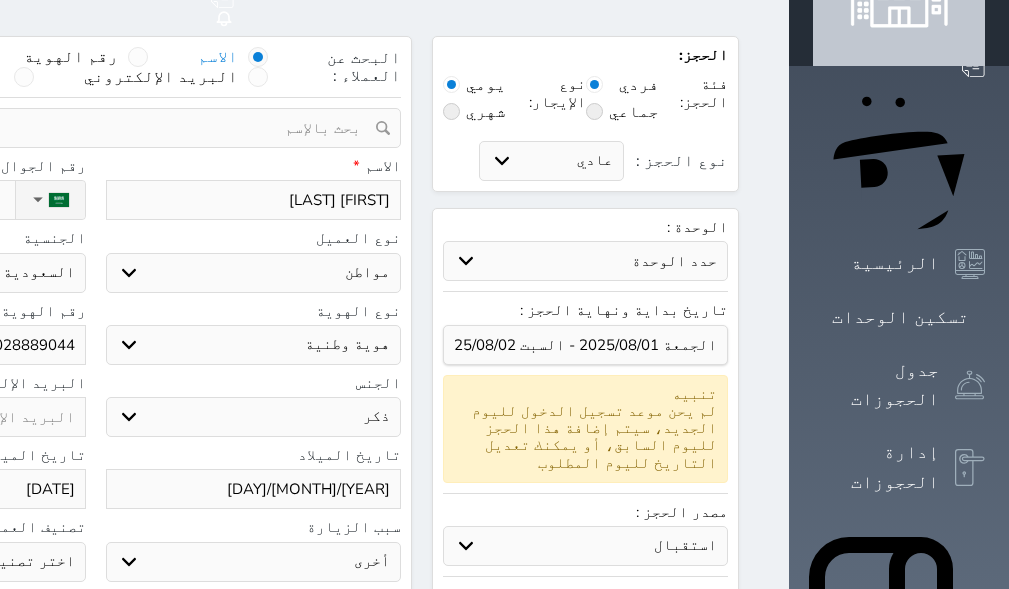 type on "+966 [PHONE]" 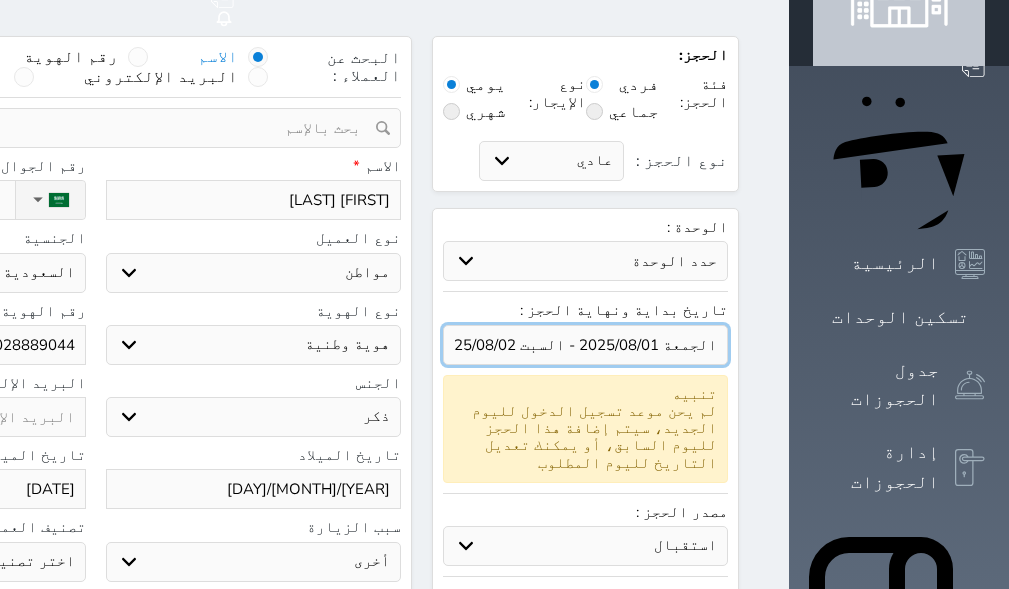 drag, startPoint x: 766, startPoint y: 300, endPoint x: 764, endPoint y: 320, distance: 20.09975 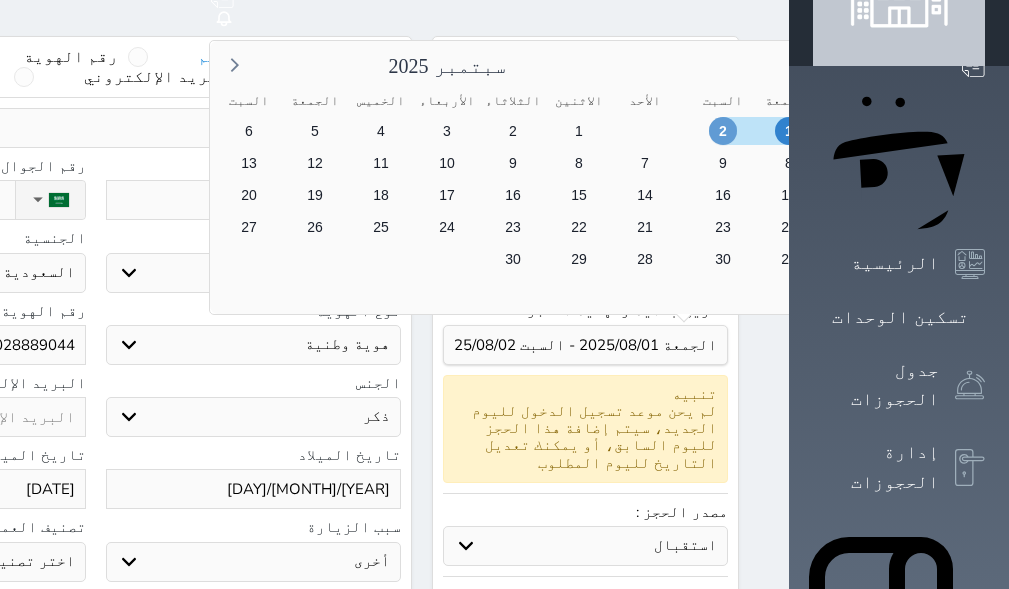 click on "2" at bounding box center (723, 131) 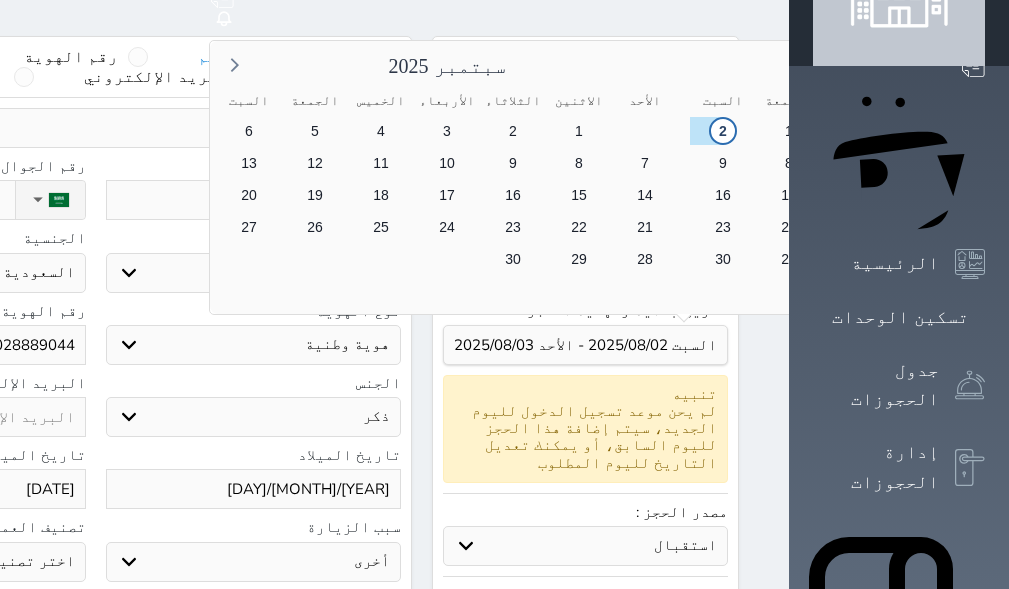click on "3" at bounding box center [1119, 163] 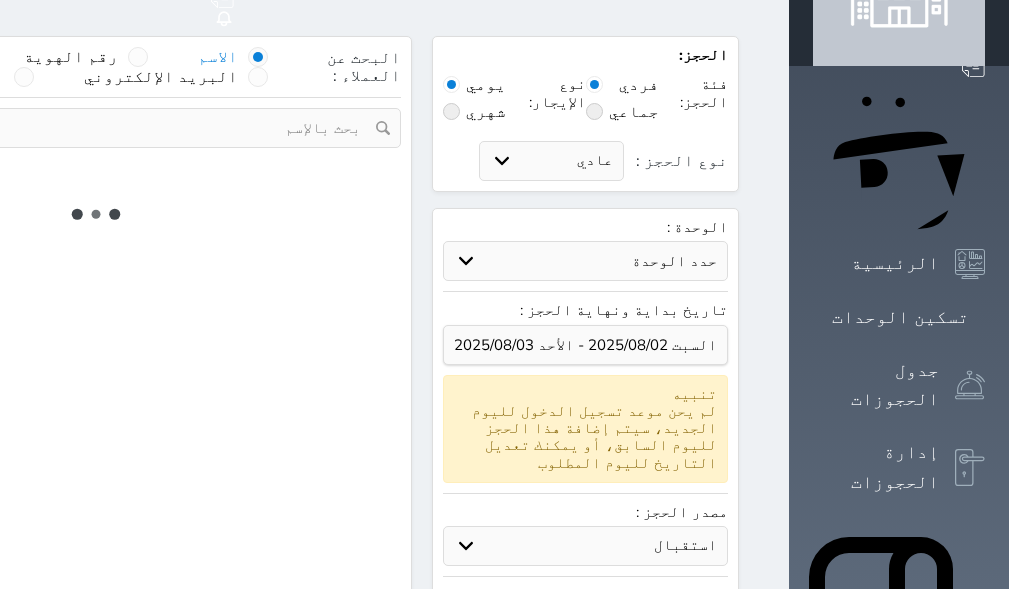 select on "1" 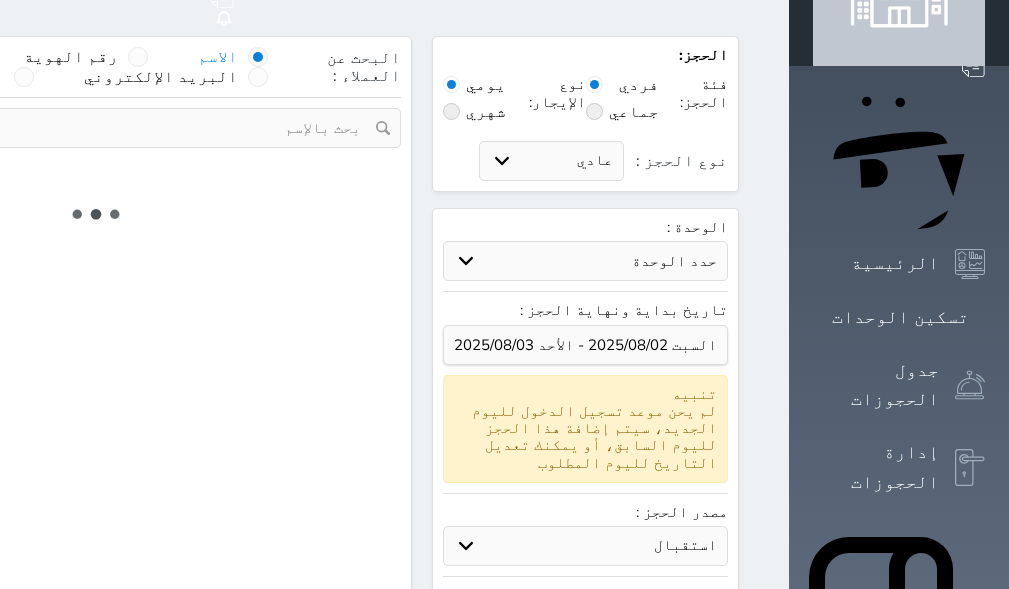 select on "113" 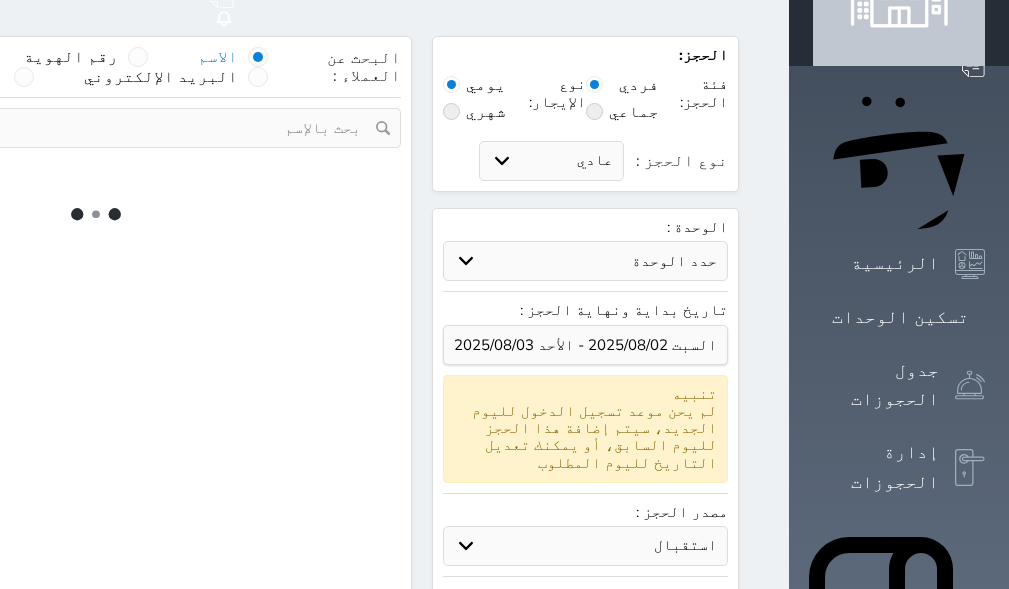 select on "1" 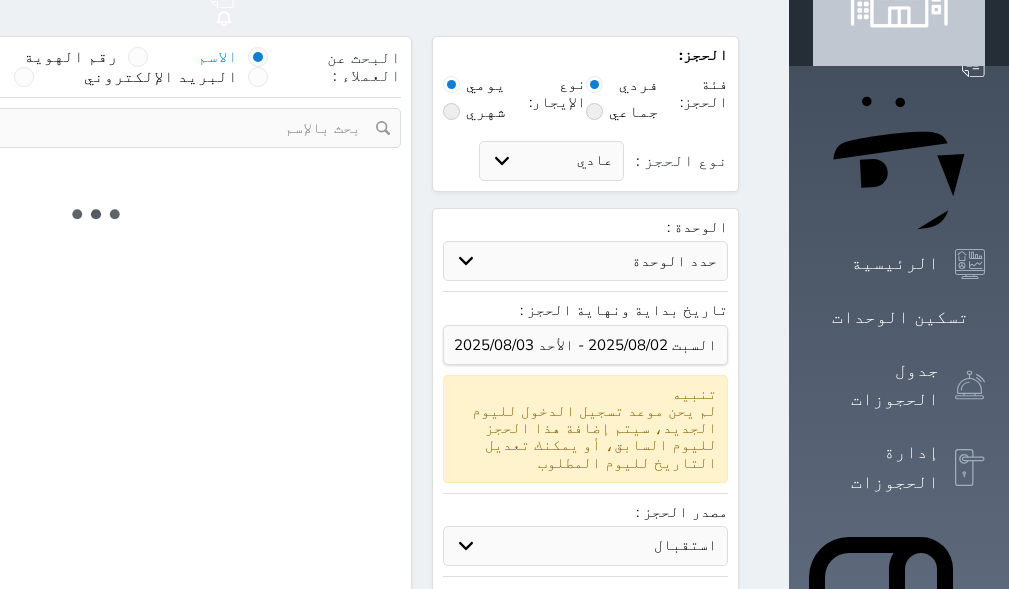 select on "7" 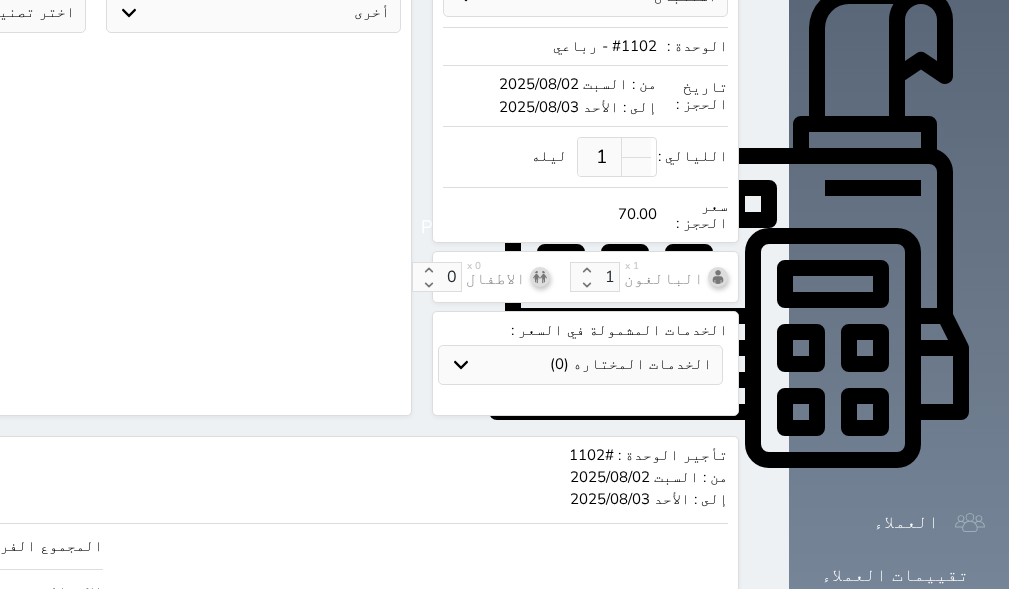 scroll, scrollTop: 706, scrollLeft: 0, axis: vertical 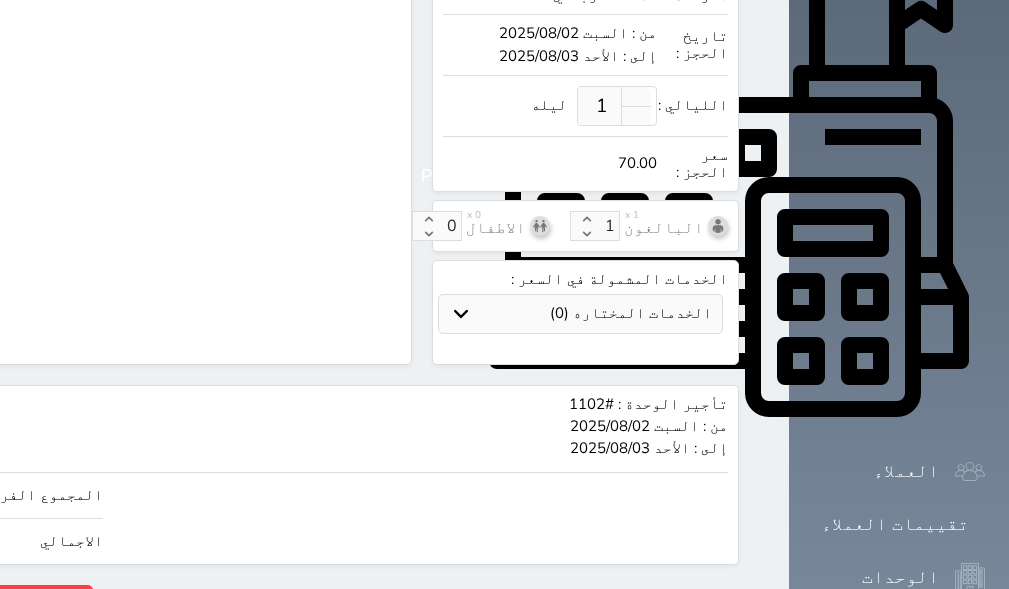 click on "70" at bounding box center (-145, 495) 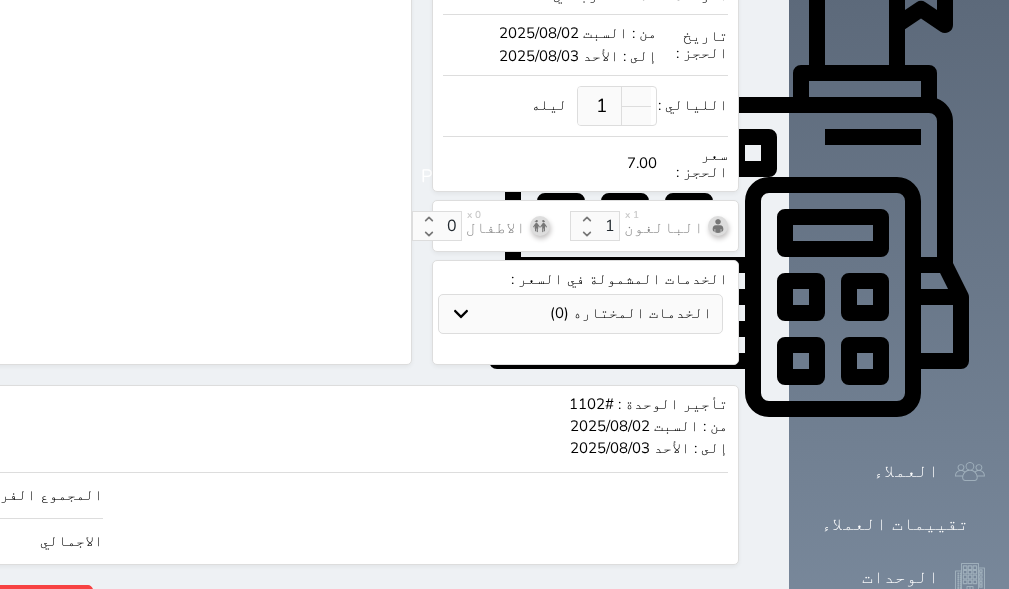 type on "1" 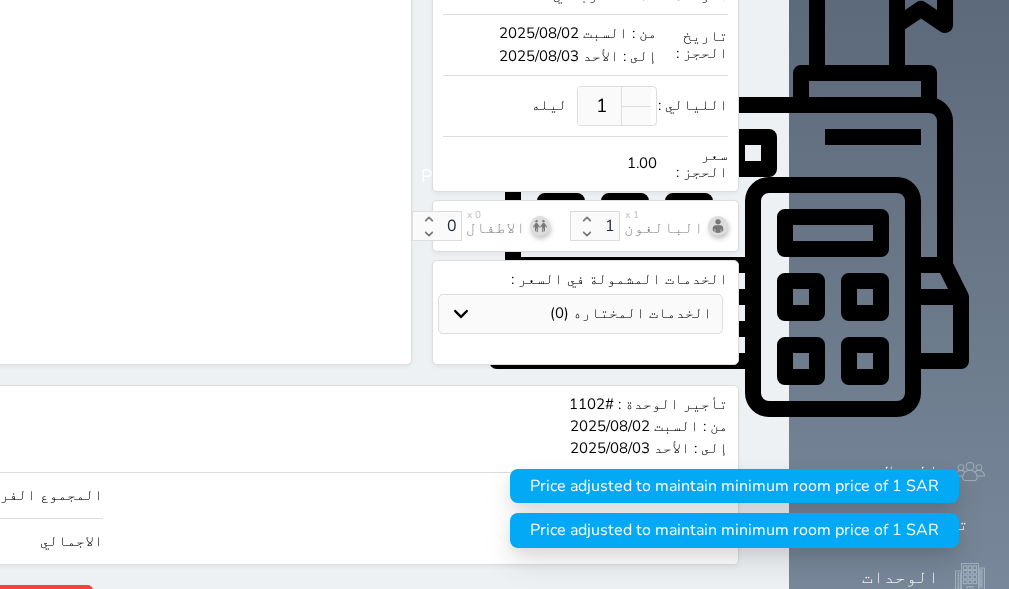 type on "10" 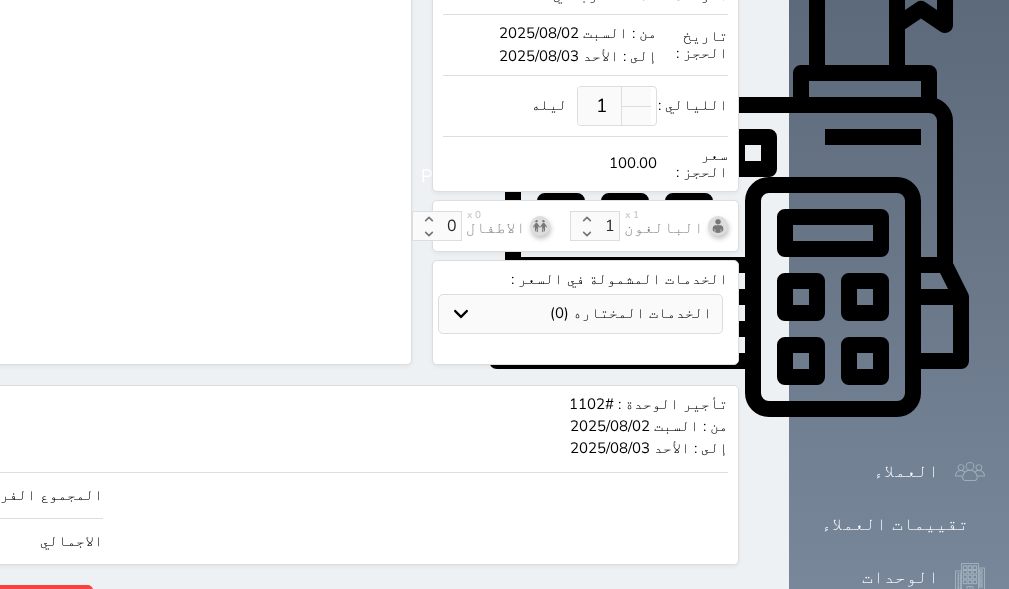 type on "100.00" 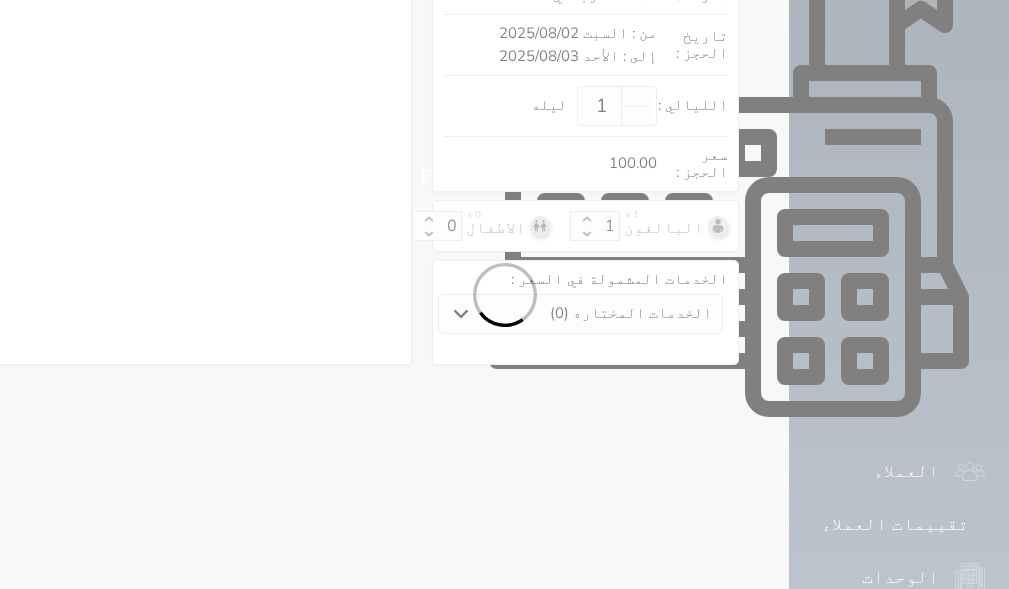 scroll, scrollTop: 470, scrollLeft: 0, axis: vertical 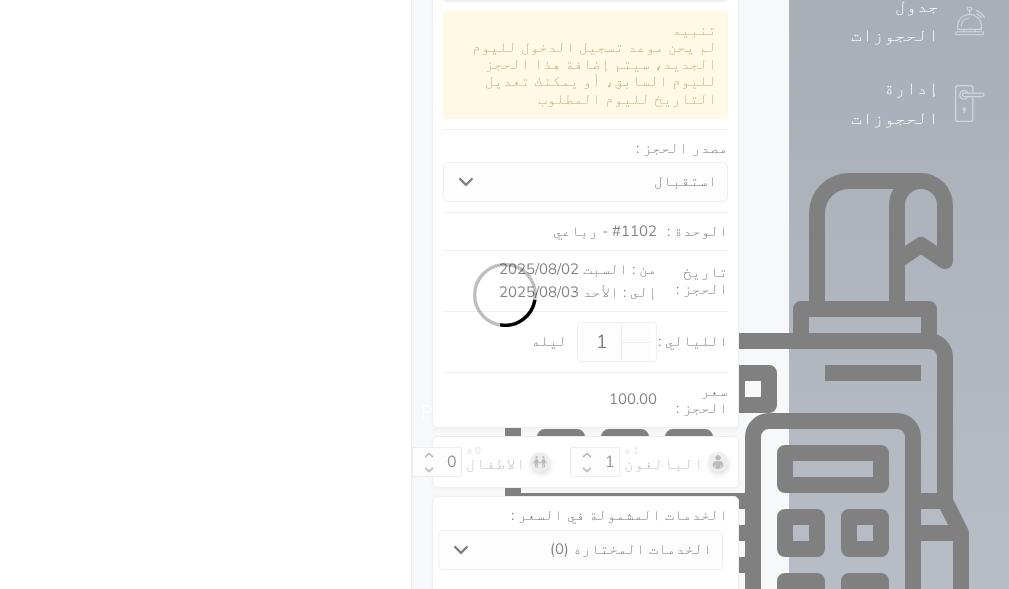 select on "1" 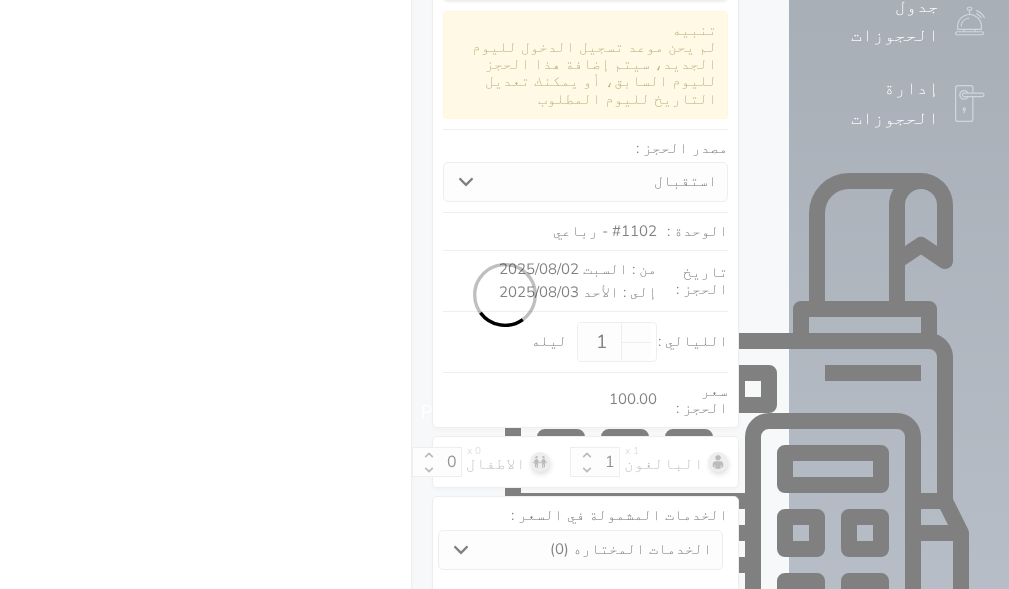 select on "113" 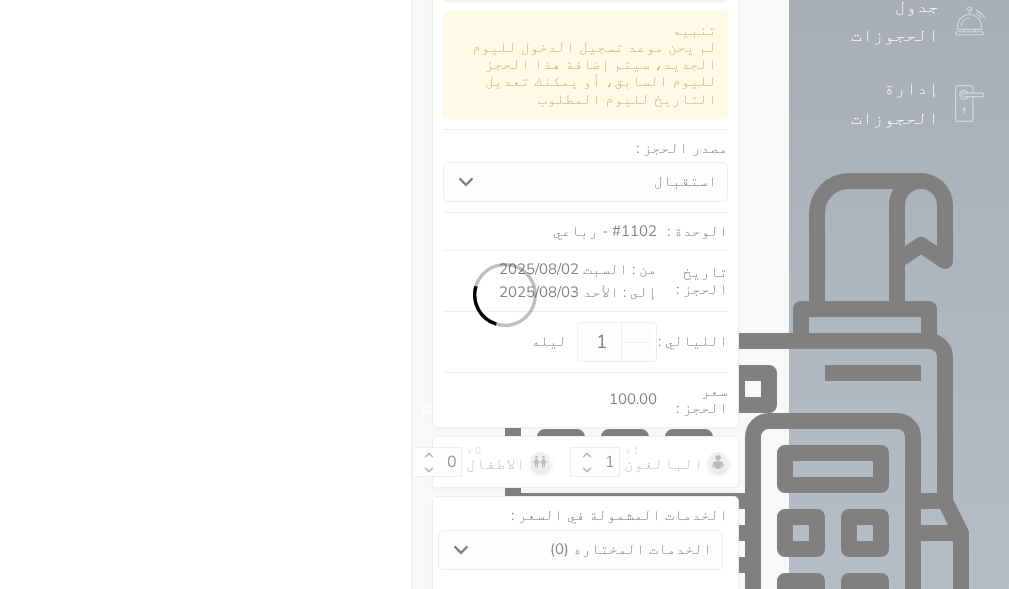 select on "1" 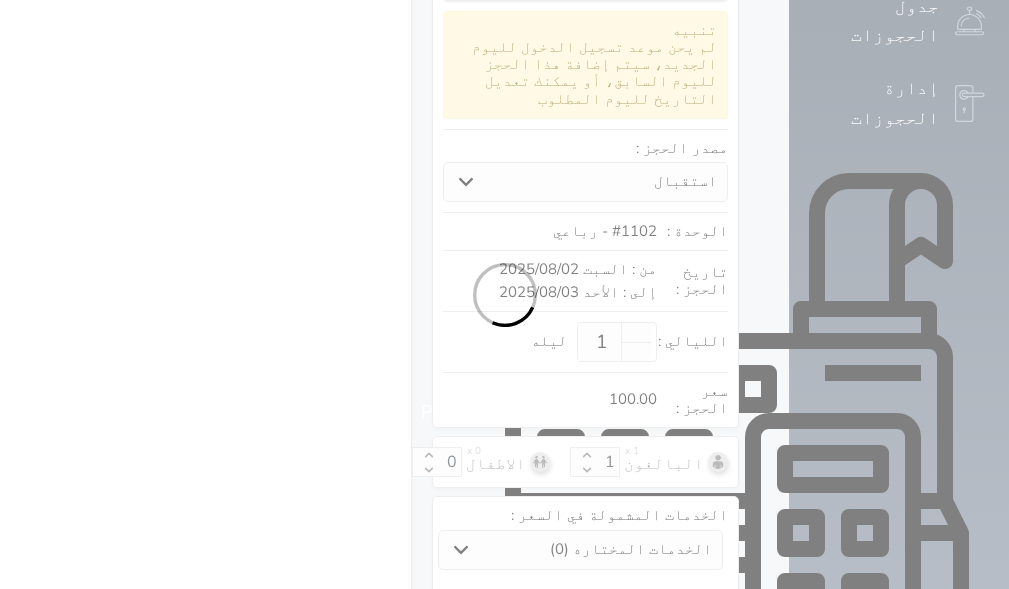 select on "7" 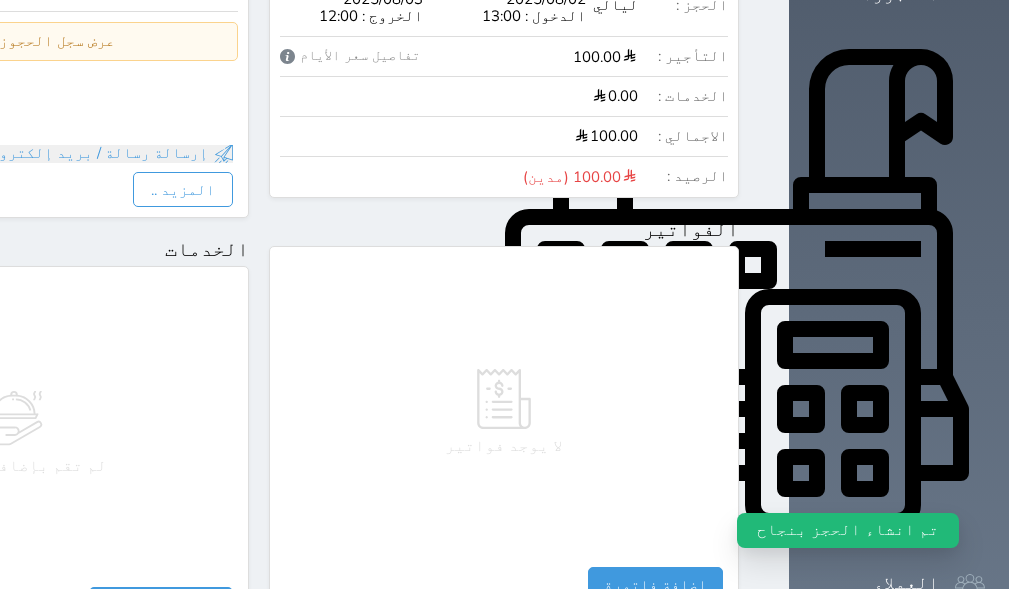 scroll, scrollTop: 700, scrollLeft: 0, axis: vertical 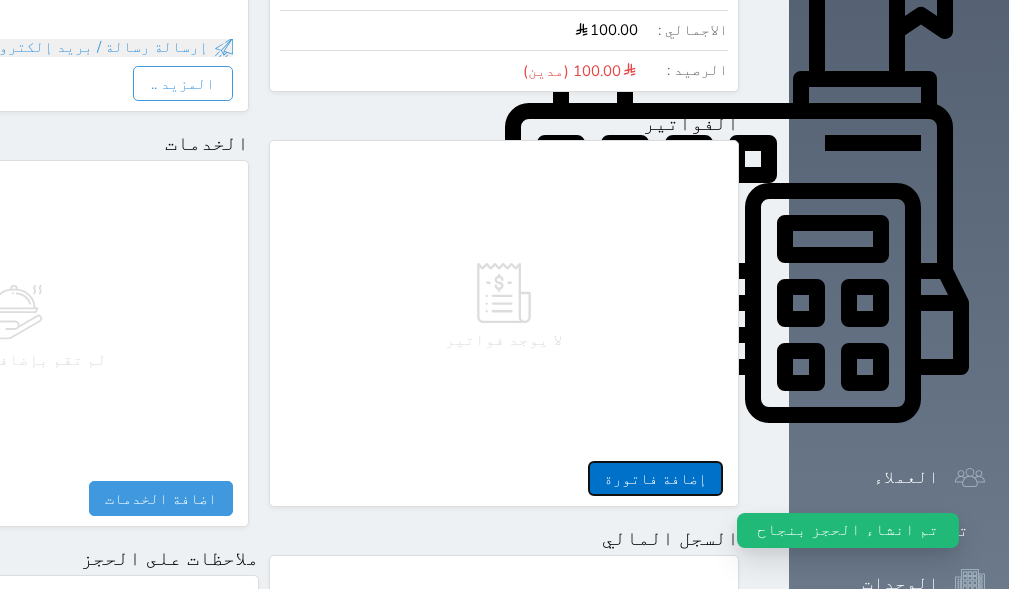 click on "إضافة فاتورة" at bounding box center (655, 478) 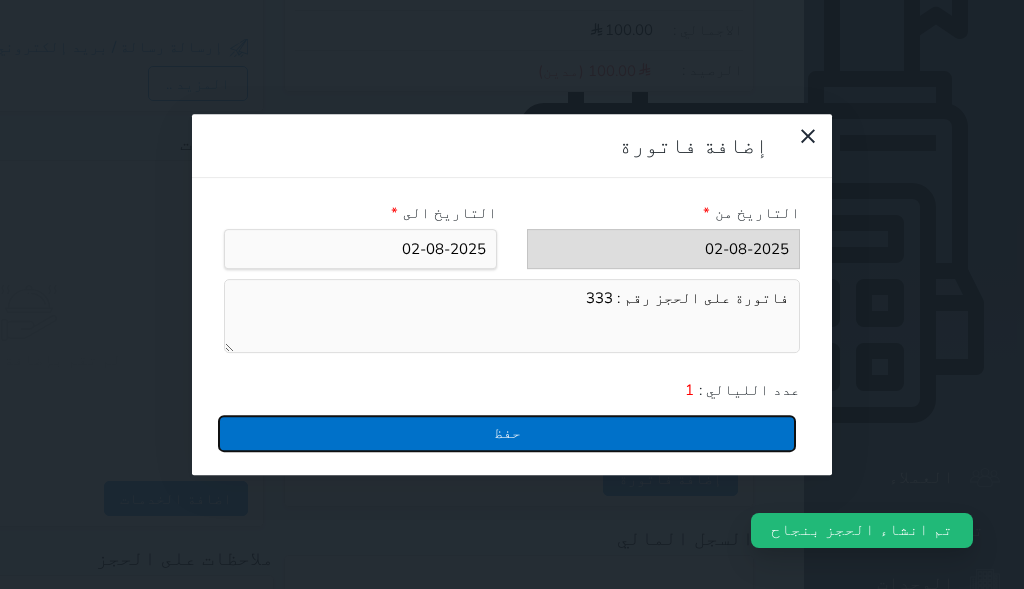 click on "حفظ" at bounding box center (507, 433) 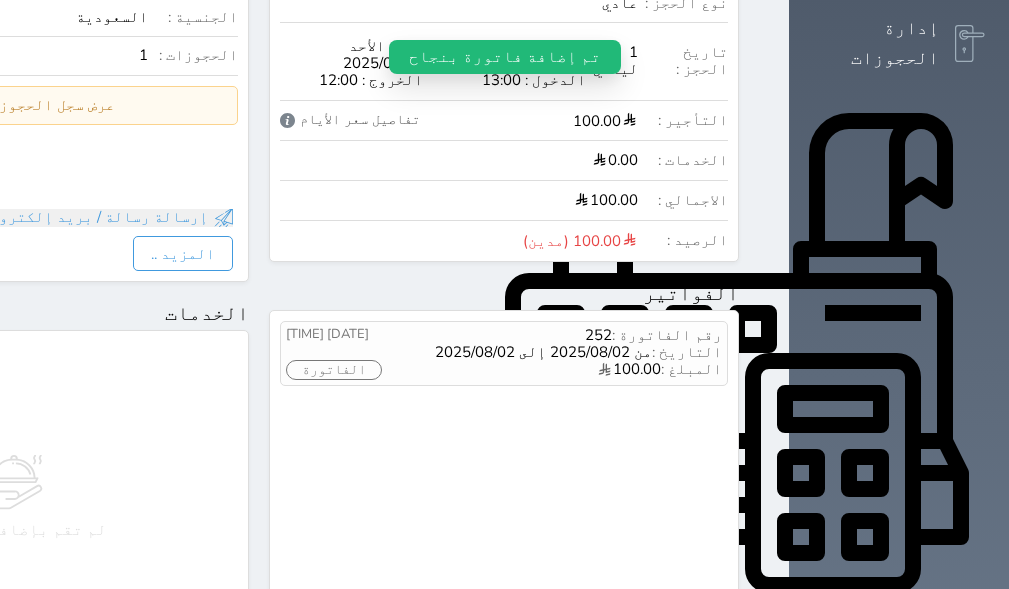 scroll, scrollTop: 0, scrollLeft: 0, axis: both 